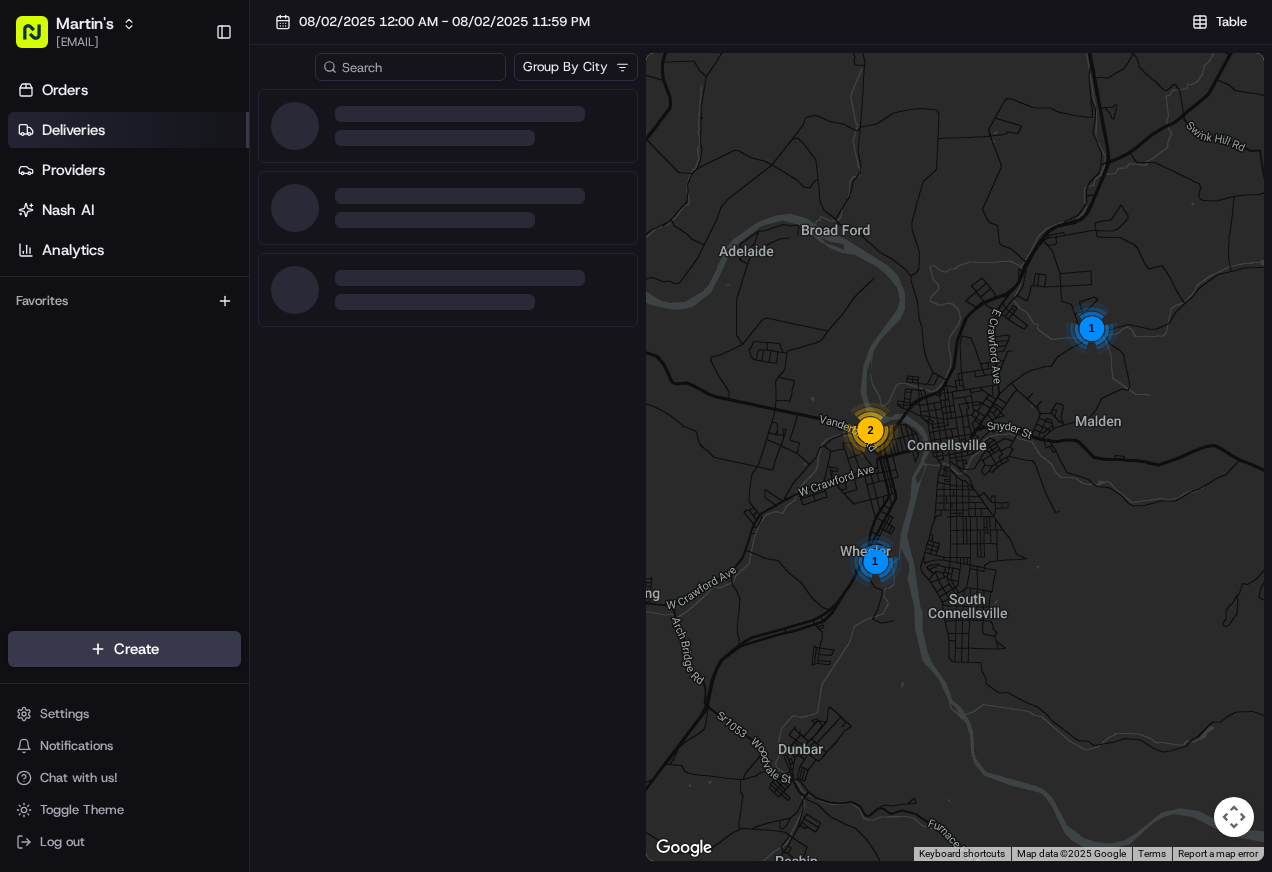 scroll, scrollTop: 0, scrollLeft: 0, axis: both 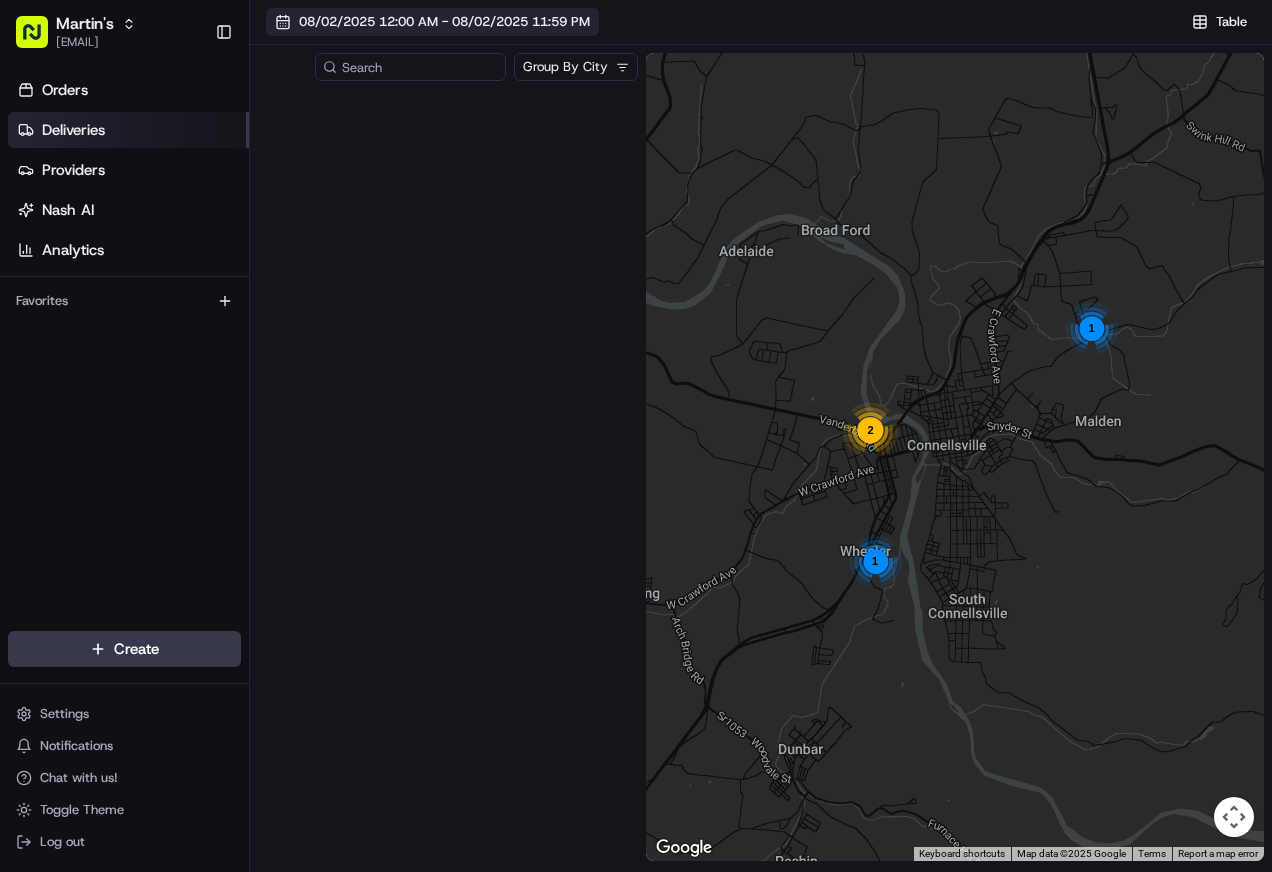 click on "08/02/2025 12:00 AM - 08/02/2025 11:59 PM" at bounding box center (444, 22) 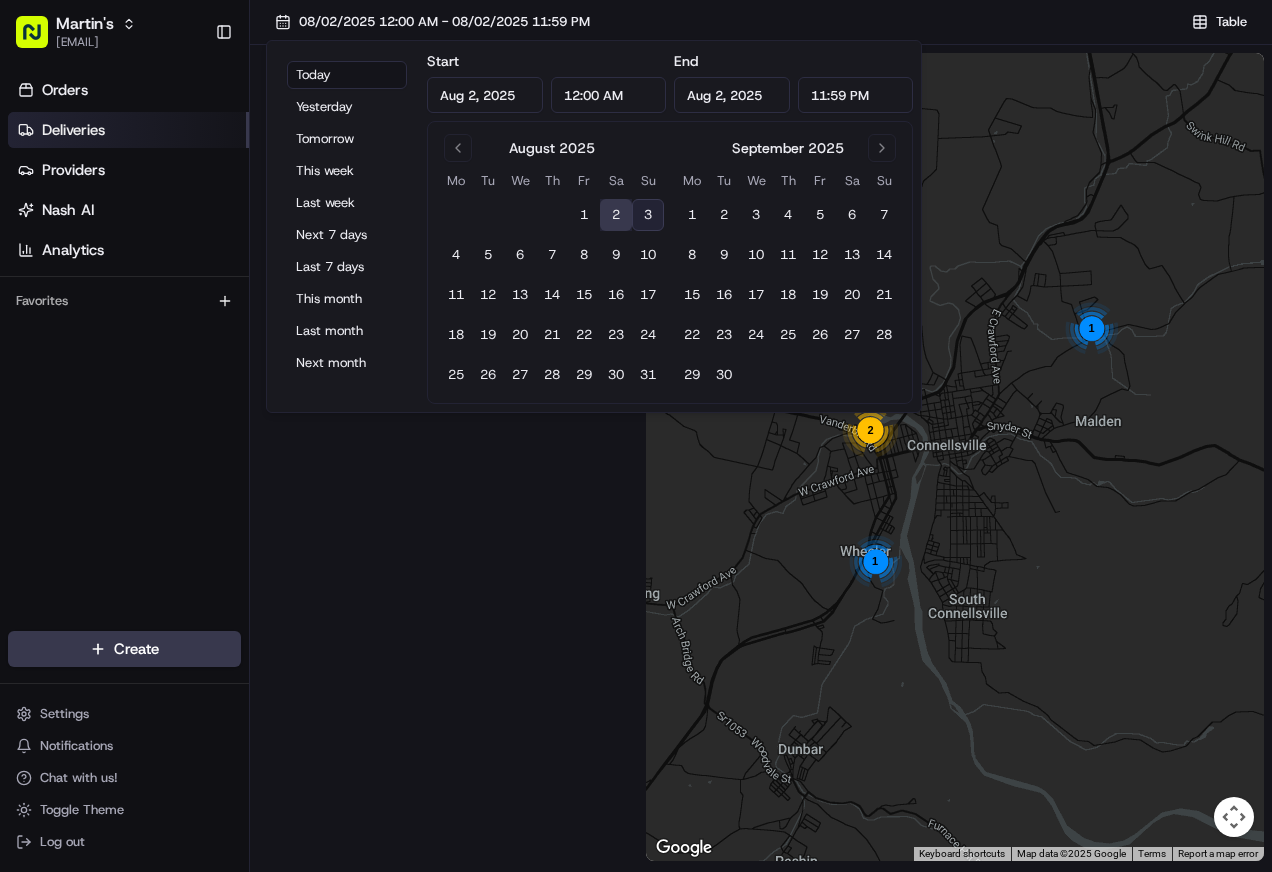 click on "3" at bounding box center [648, 215] 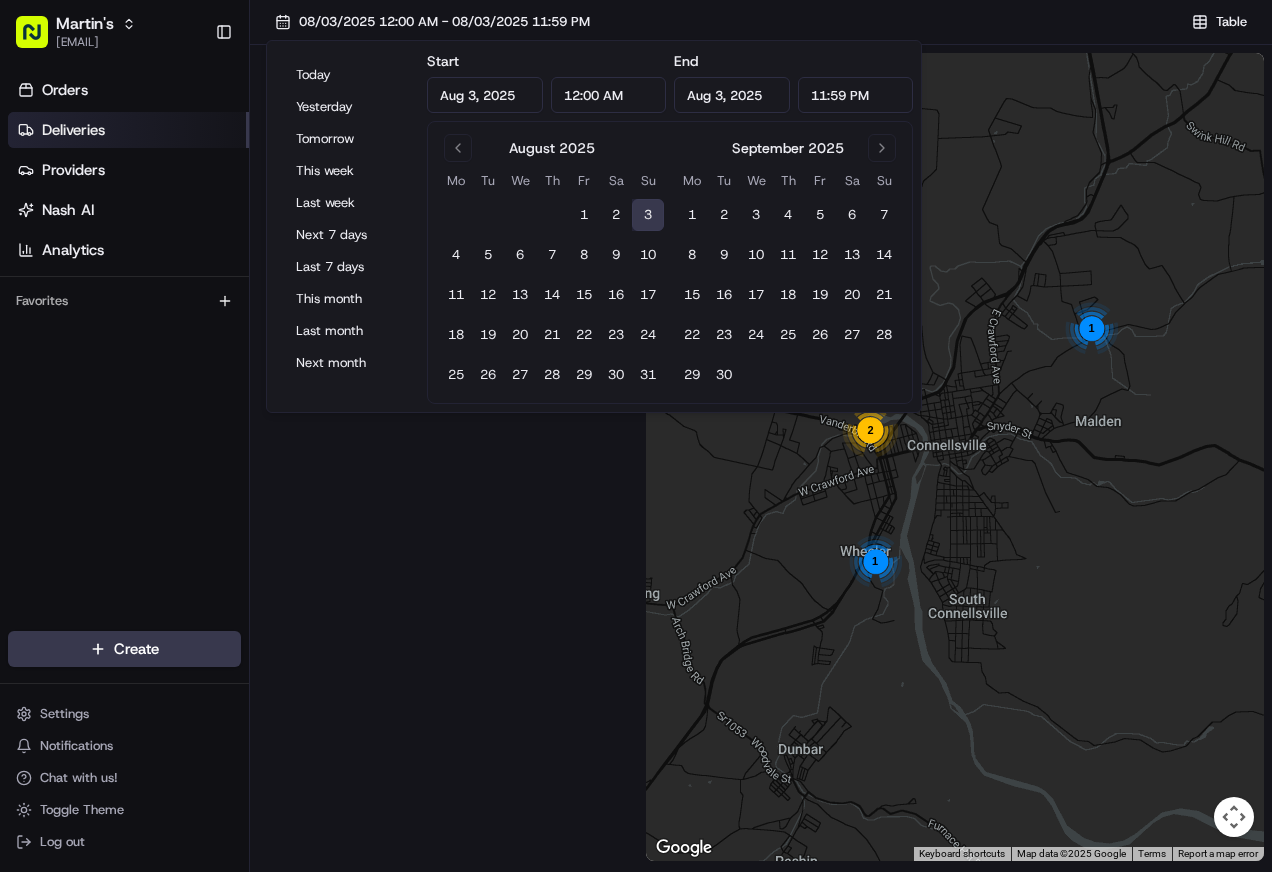 click on "2 1 1" at bounding box center [955, 457] 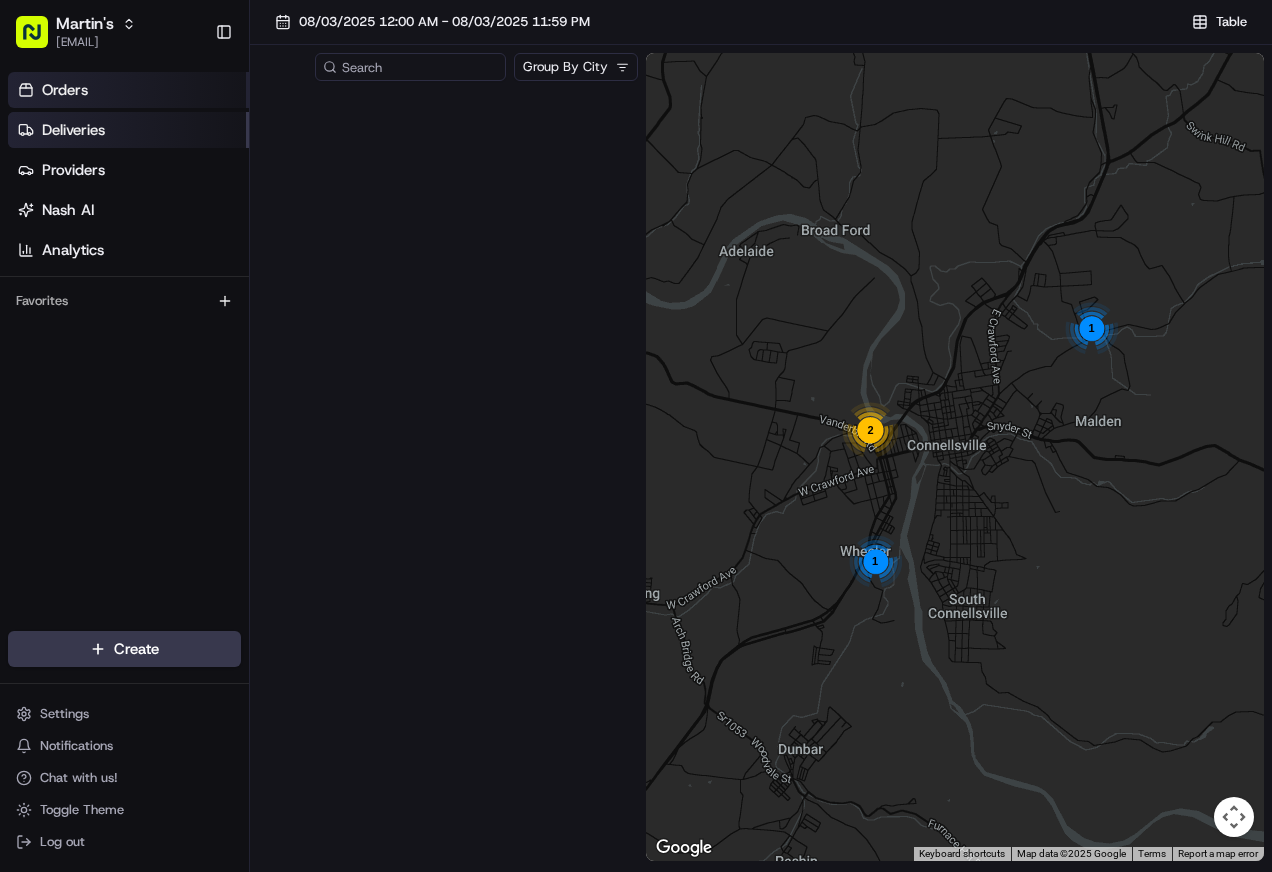 click on "Orders" at bounding box center (128, 90) 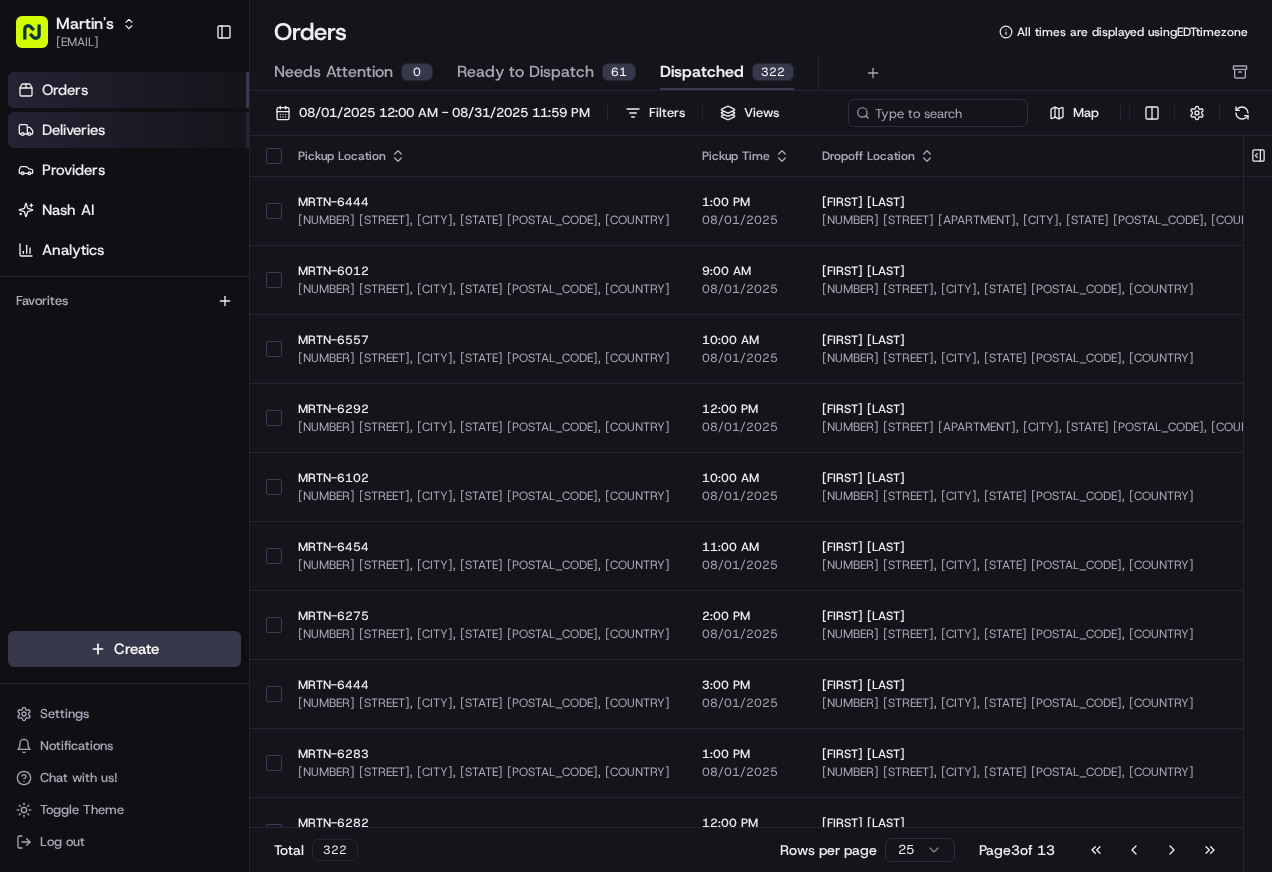 click on "Deliveries" at bounding box center (128, 130) 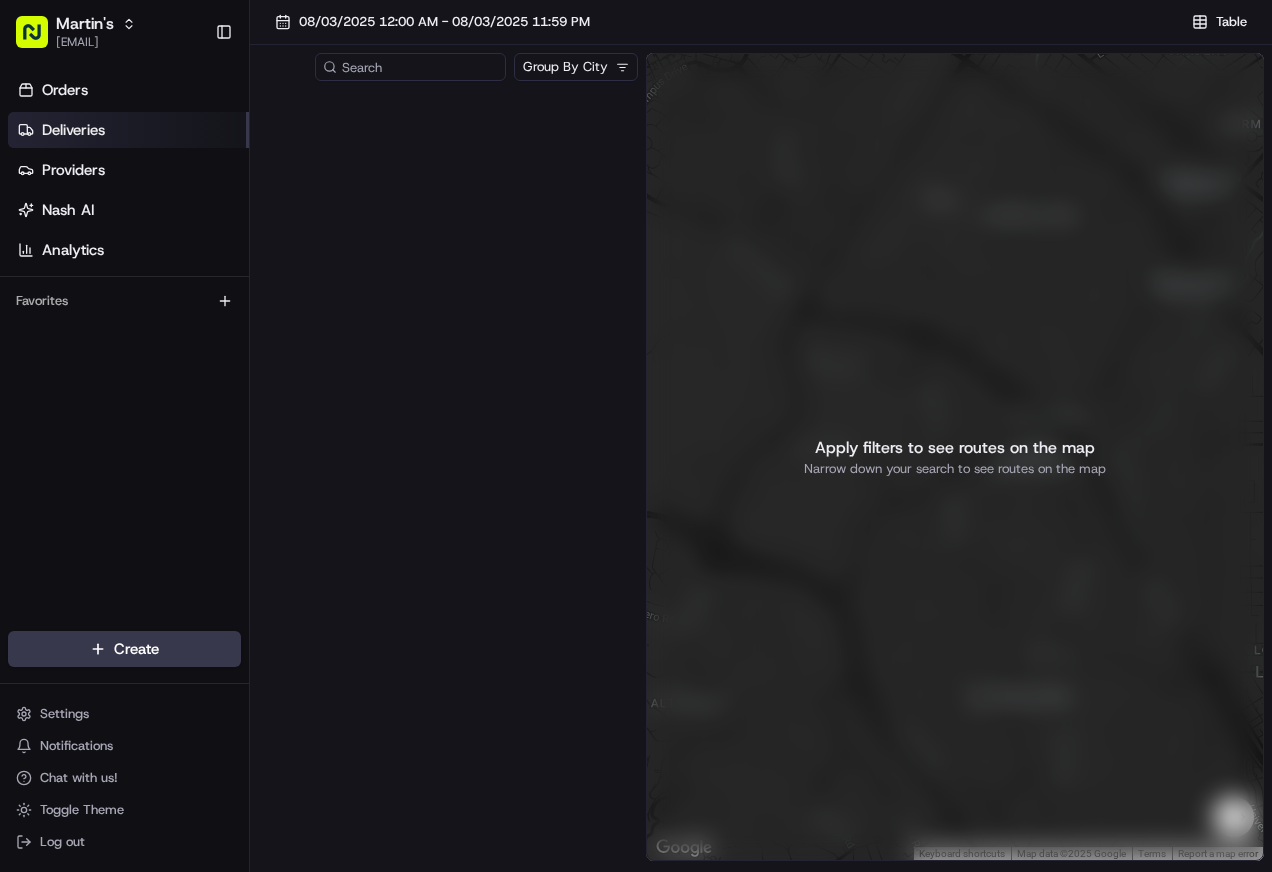 click on "Martin's [EMAIL] Toggle Sidebar Orders Deliveries Providers Nash AI Analytics Favorites Main Menu Members & Organization Organization Users Roles Preferences Customization Tracking Orchestration Automations Locations Pickup Locations Dropoff Locations Zones Shifts Delivery Windows Billing Billing Refund Requests Integrations Notification Triggers Webhooks API Keys Request Logs Create Settings Notifications Chat with us! Toggle Theme Log out [DATE] [TIME] - [DATE] [TIME] Table Group By [CITY] ← Move left → Move right ↑ Move up ↓ Move down + Zoom in - Zoom out Home Jump left by 75% End Jump right by 75% Page Up Jump up by 75% Page Down Jump down by 75% Keyboard shortcuts Map Data Map data ©2025 Google Map data ©2025 Google 500 m Click to toggle between metric and imperial units Terms Report a map error Apply filters to see routes on the map Narrow down your search to see routes on the map" at bounding box center [636, 436] 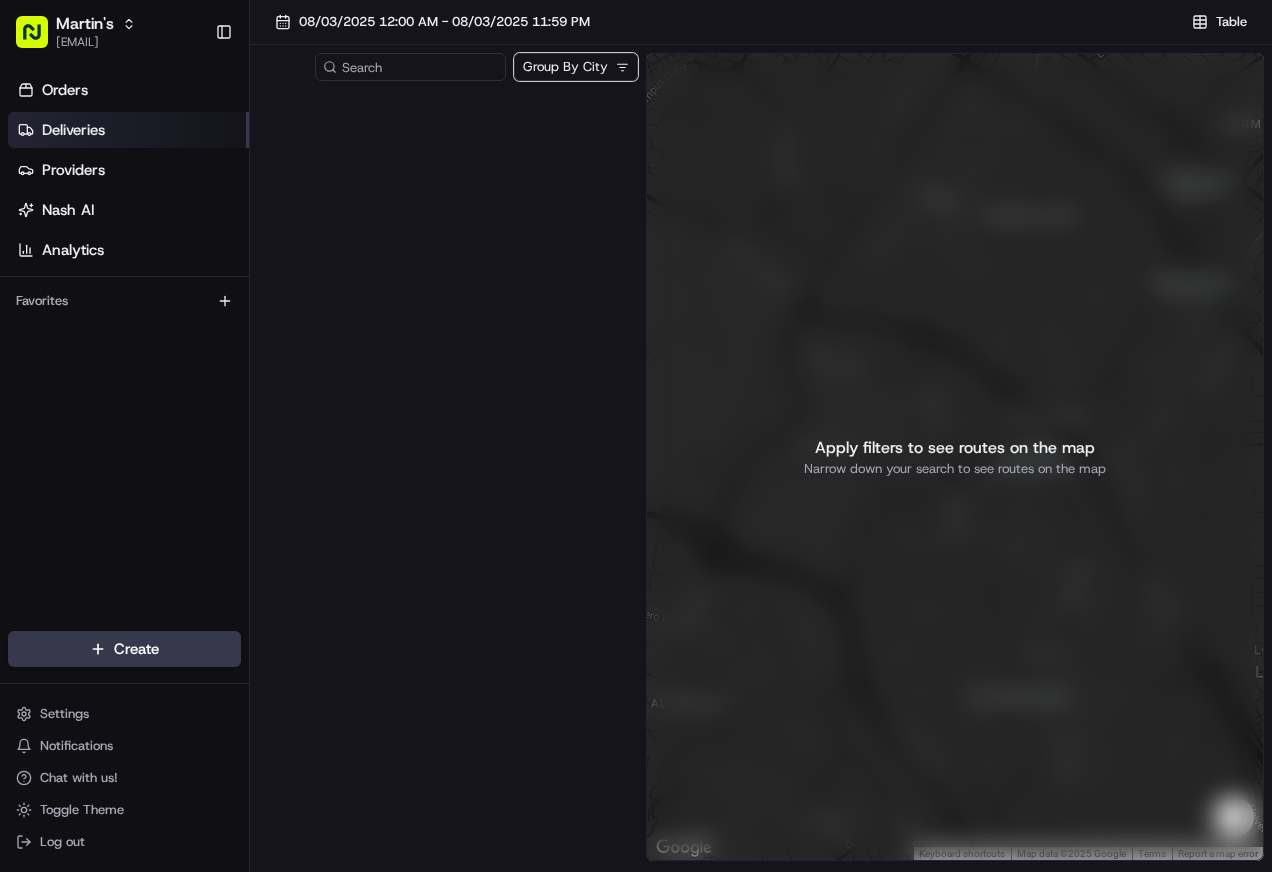 drag, startPoint x: 536, startPoint y: 314, endPoint x: 542, endPoint y: 276, distance: 38.470768 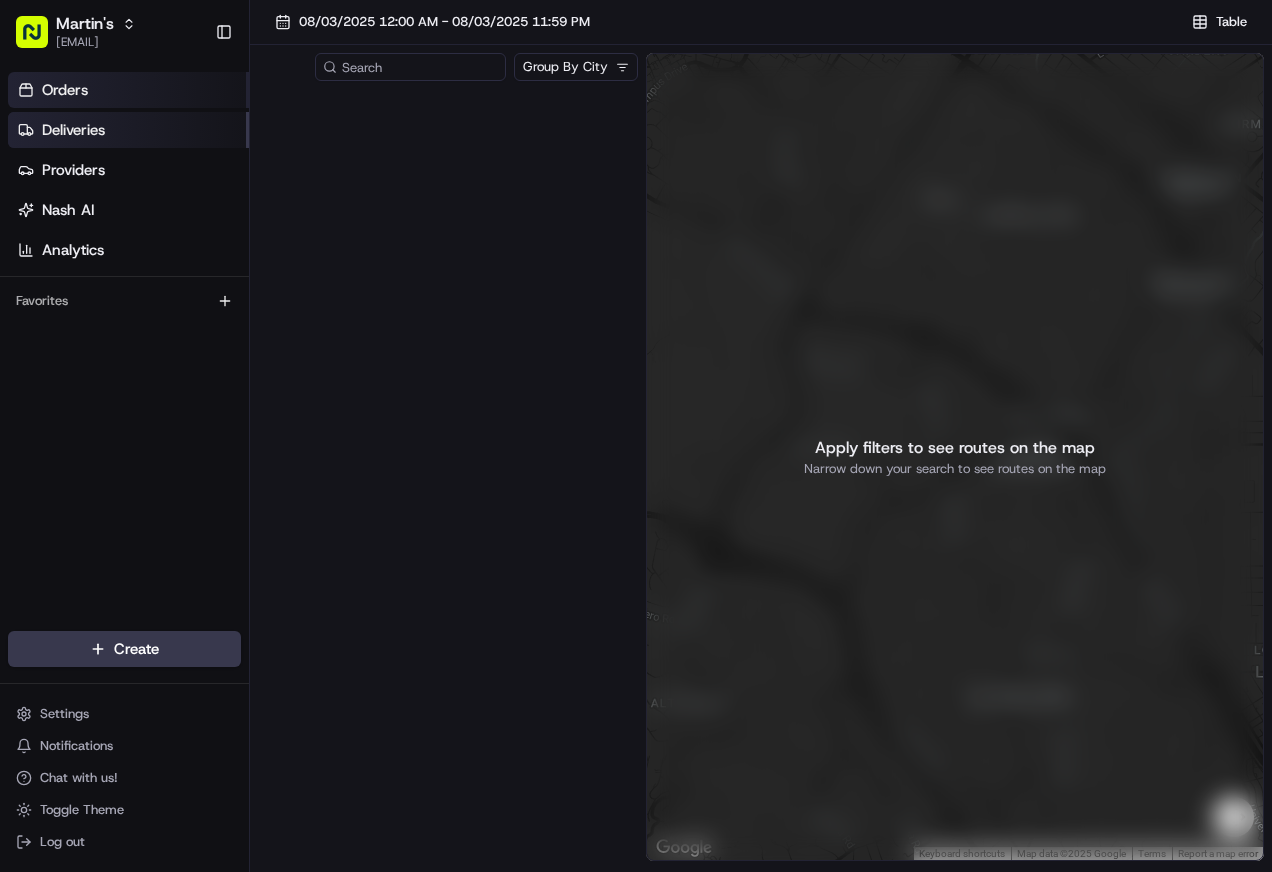 click on "Orders" at bounding box center [128, 90] 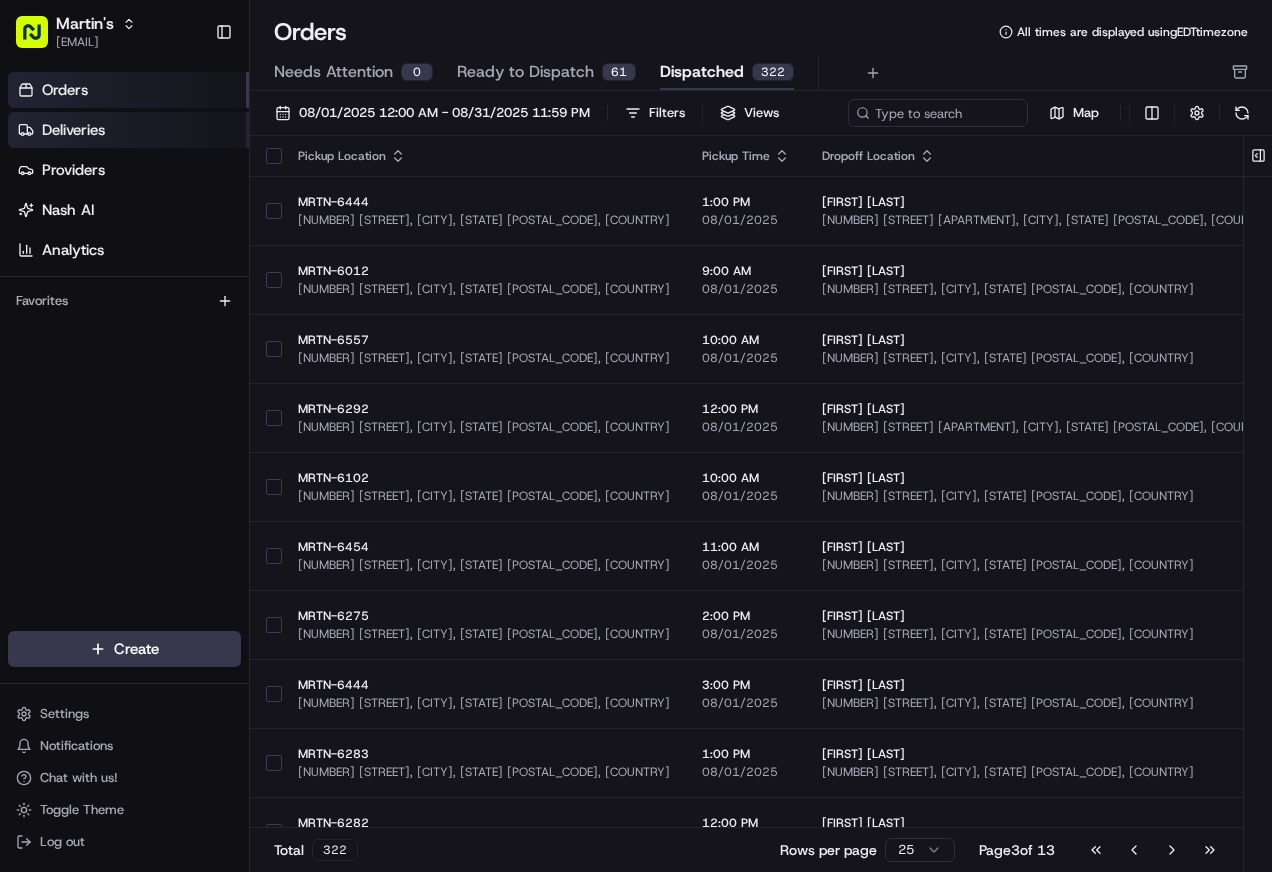 click on "Deliveries" at bounding box center (128, 130) 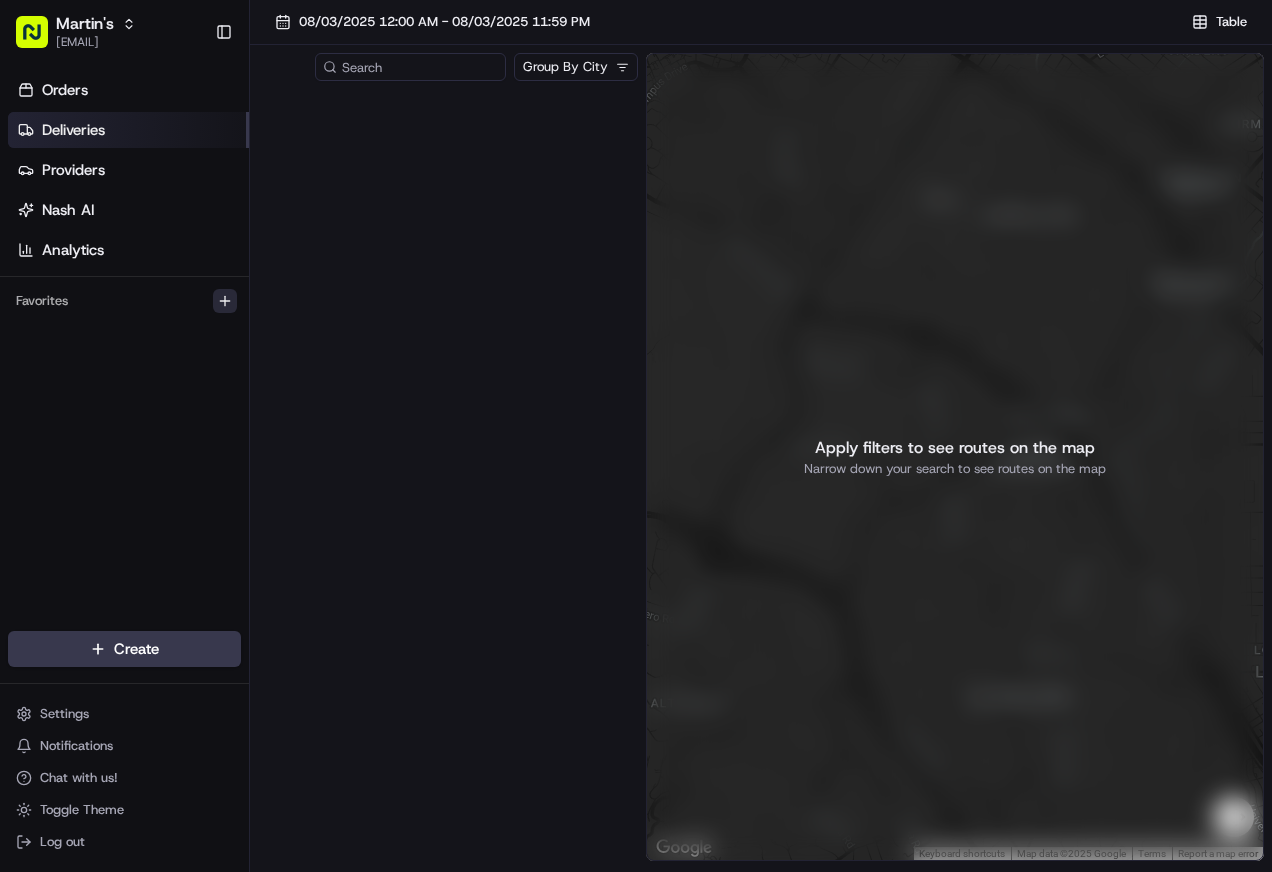 click 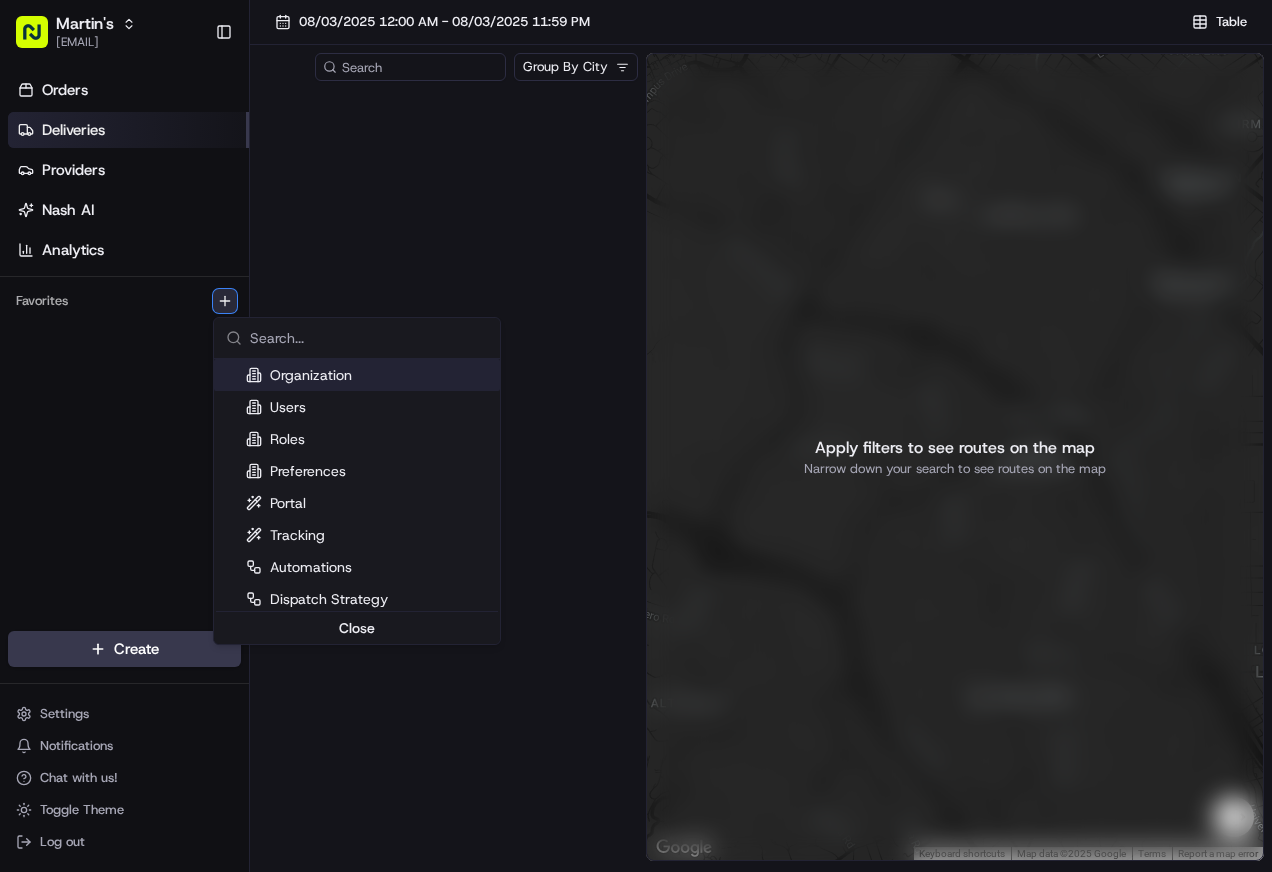 click 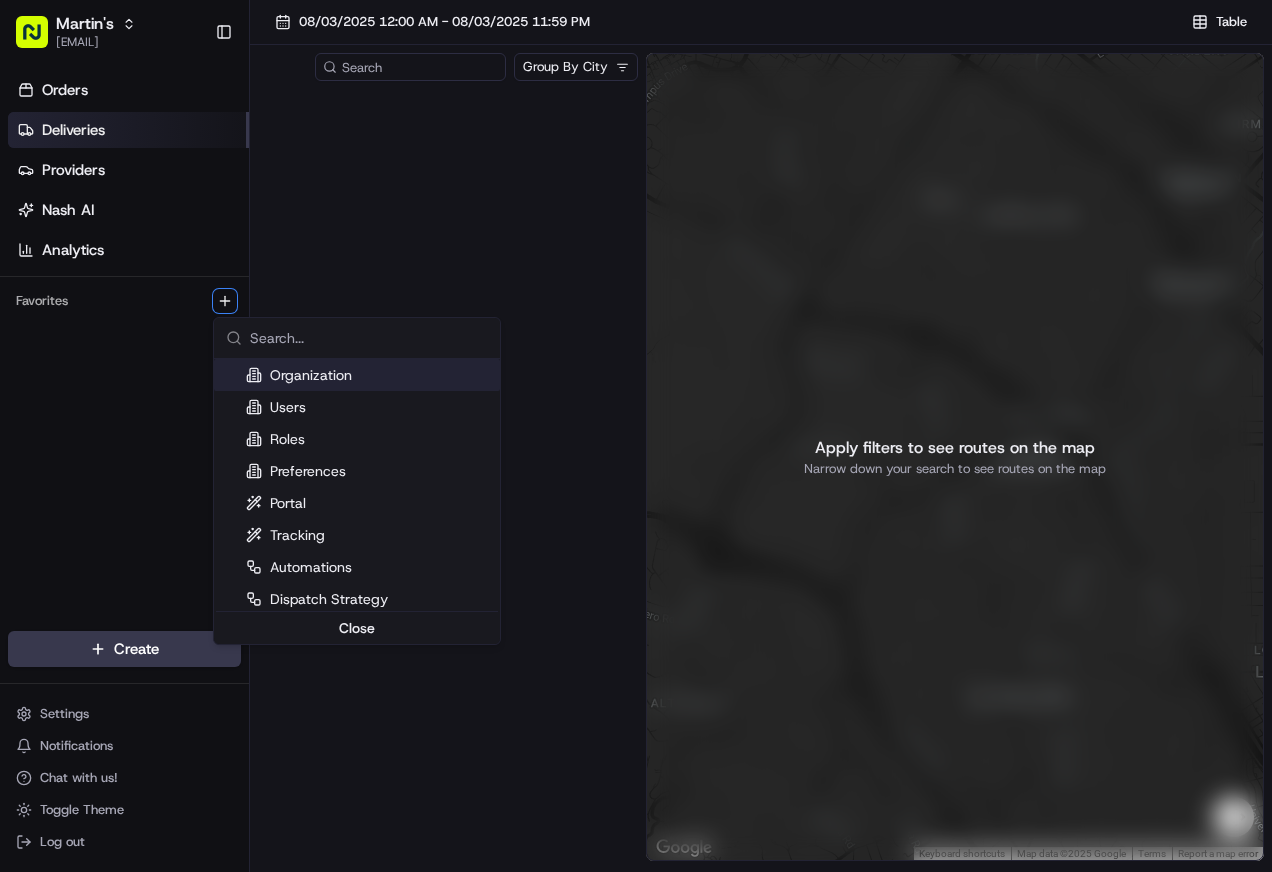 click on "Martin's [EMAIL] Toggle Sidebar Orders Deliveries Providers Nash AI Analytics Favorites Main Menu Members & Organization Organization Users Roles Preferences Customization Tracking Orchestration Automations Locations Pickup Locations Dropoff Locations Zones Shifts Delivery Windows Billing Billing Refund Requests Integrations Notification Triggers Webhooks API Keys Request Logs Create Settings Notifications Chat with us! Toggle Theme Log out [DATE] [TIME] - [DATE] [TIME] Table Group By [CITY] ← Move left → Move right ↑ Move up ↓ Move down + Zoom in - Zoom out Home Jump left by 75% End Jump right by 75% Page Up Jump up by 75% Page Down Jump down by 75% Keyboard shortcuts Map Data Map data ©2025 Google Map data ©2025 Google 500 m Click to toggle between metric and imperial units Terms Report a map error Apply filters to see routes on the map Narrow down your search to see routes on the map" at bounding box center [636, 436] 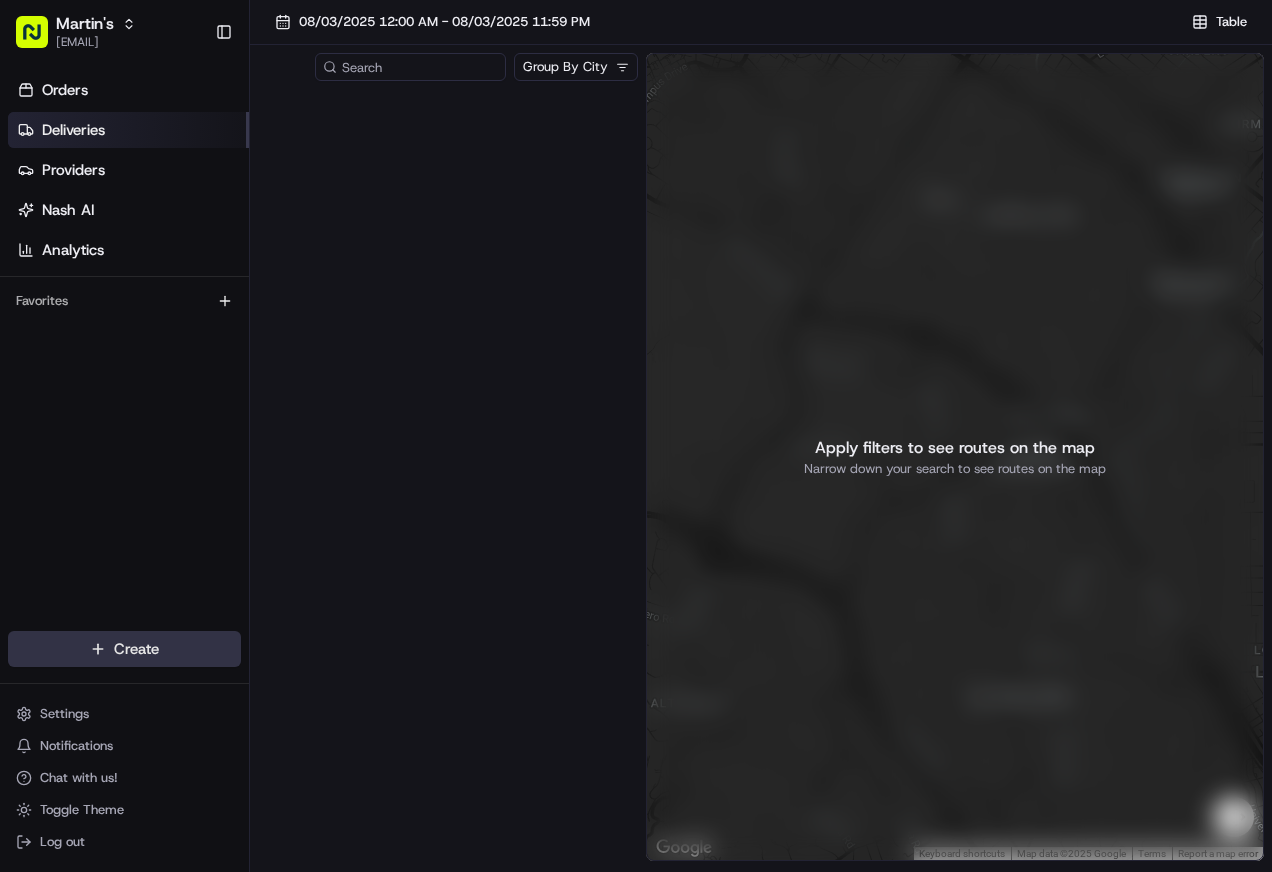 click on "Martin's [EMAIL] Toggle Sidebar Orders Deliveries Providers Nash AI Analytics Favorites Main Menu Members & Organization Organization Users Roles Preferences Customization Tracking Orchestration Automations Locations Pickup Locations Dropoff Locations Zones Shifts Delivery Windows Billing Billing Refund Requests Integrations Notification Triggers Webhooks API Keys Request Logs Create Settings Notifications Chat with us! Toggle Theme Log out [DATE] [TIME] - [DATE] [TIME] Table Group By [CITY] ← Move left → Move right ↑ Move up ↓ Move down + Zoom in - Zoom out Home Jump left by 75% End Jump right by 75% Page Up Jump up by 75% Page Down Jump down by 75% Keyboard shortcuts Map Data Map data ©2025 Google Map data ©2025 Google 500 m Click to toggle between metric and imperial units Terms Report a map error Apply filters to see routes on the map Narrow down your search to see routes on the map" at bounding box center [636, 436] 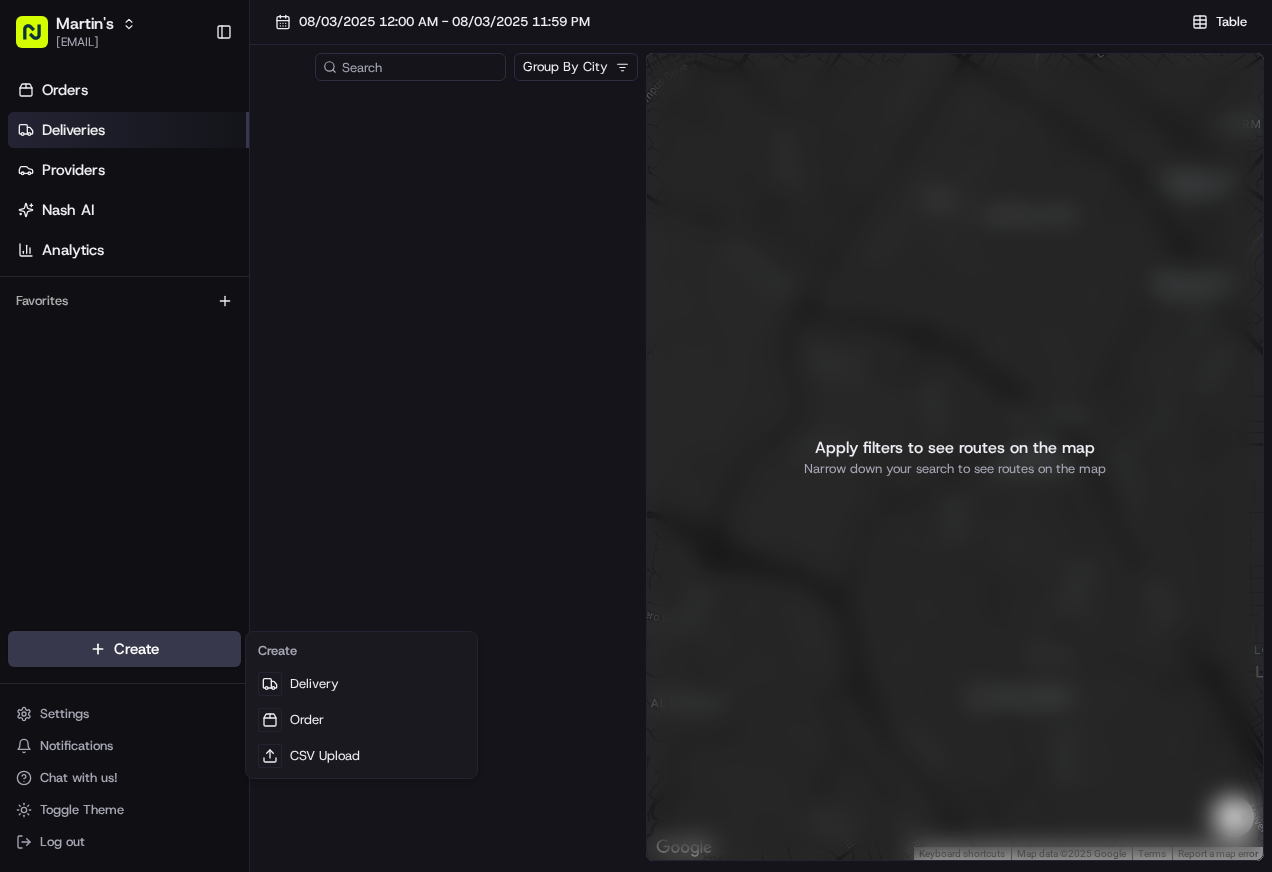 click on "Martin's [EMAIL] Toggle Sidebar Orders Deliveries Providers Nash AI Analytics Favorites Main Menu Members & Organization Organization Users Roles Preferences Customization Tracking Orchestration Automations Locations Pickup Locations Dropoff Locations Zones Shifts Delivery Windows Billing Billing Refund Requests Integrations Notification Triggers Webhooks API Keys Request Logs Create Settings Notifications Chat with us! Toggle Theme Log out [DATE] [TIME] - [DATE] [TIME] Table Group By [CITY] ← Move left → Move right ↑ Move up ↓ Move down + Zoom in - Zoom out Home Jump left by 75% End Jump right by 75% Page Up Jump up by 75% Page Down Jump down by 75% Keyboard shortcuts Map Data Map data ©2025 Google Map data ©2025 Google 500 m Click to toggle between metric and imperial units Terms Report a map error Apply filters to see routes on the map Narrow down your search to see routes on the map" at bounding box center [636, 436] 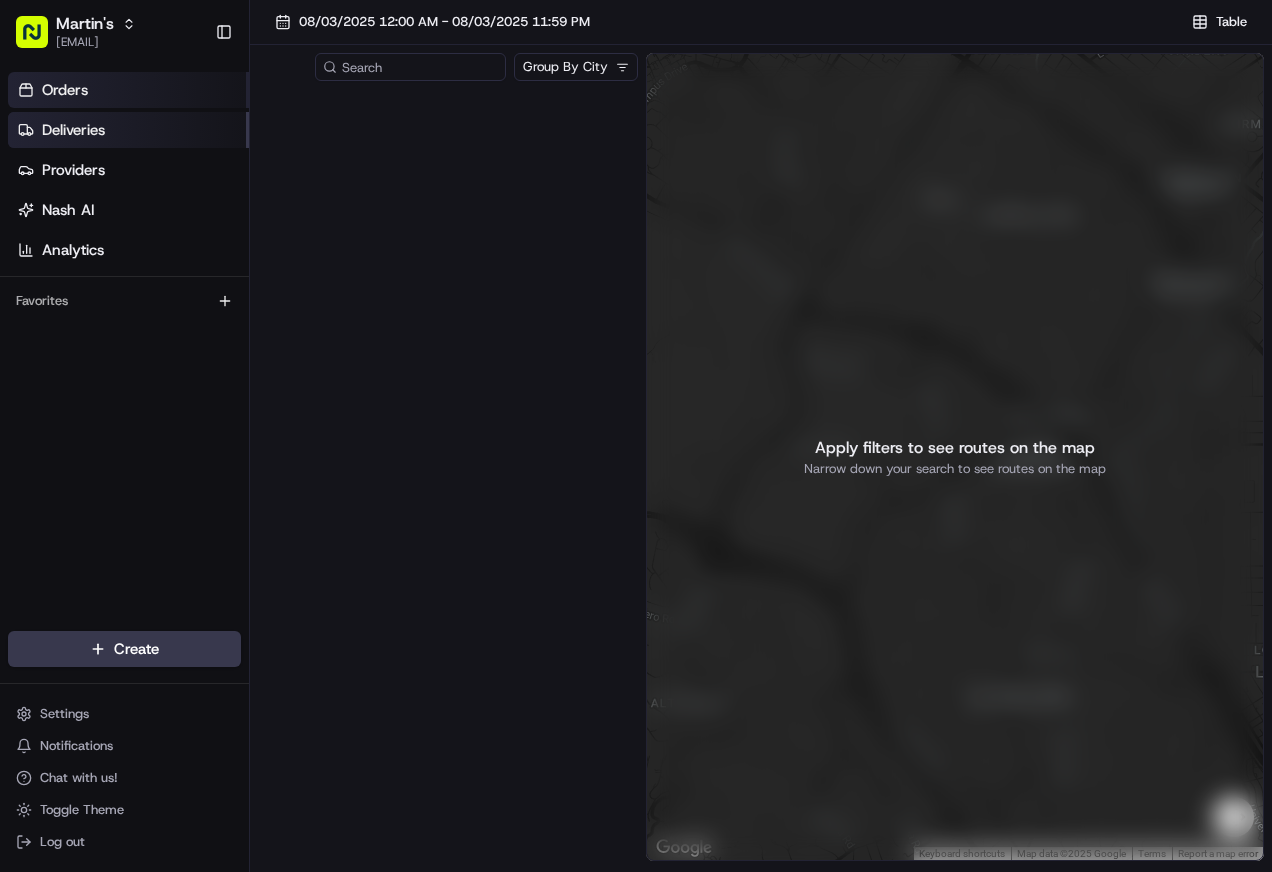 click on "Orders" at bounding box center [128, 90] 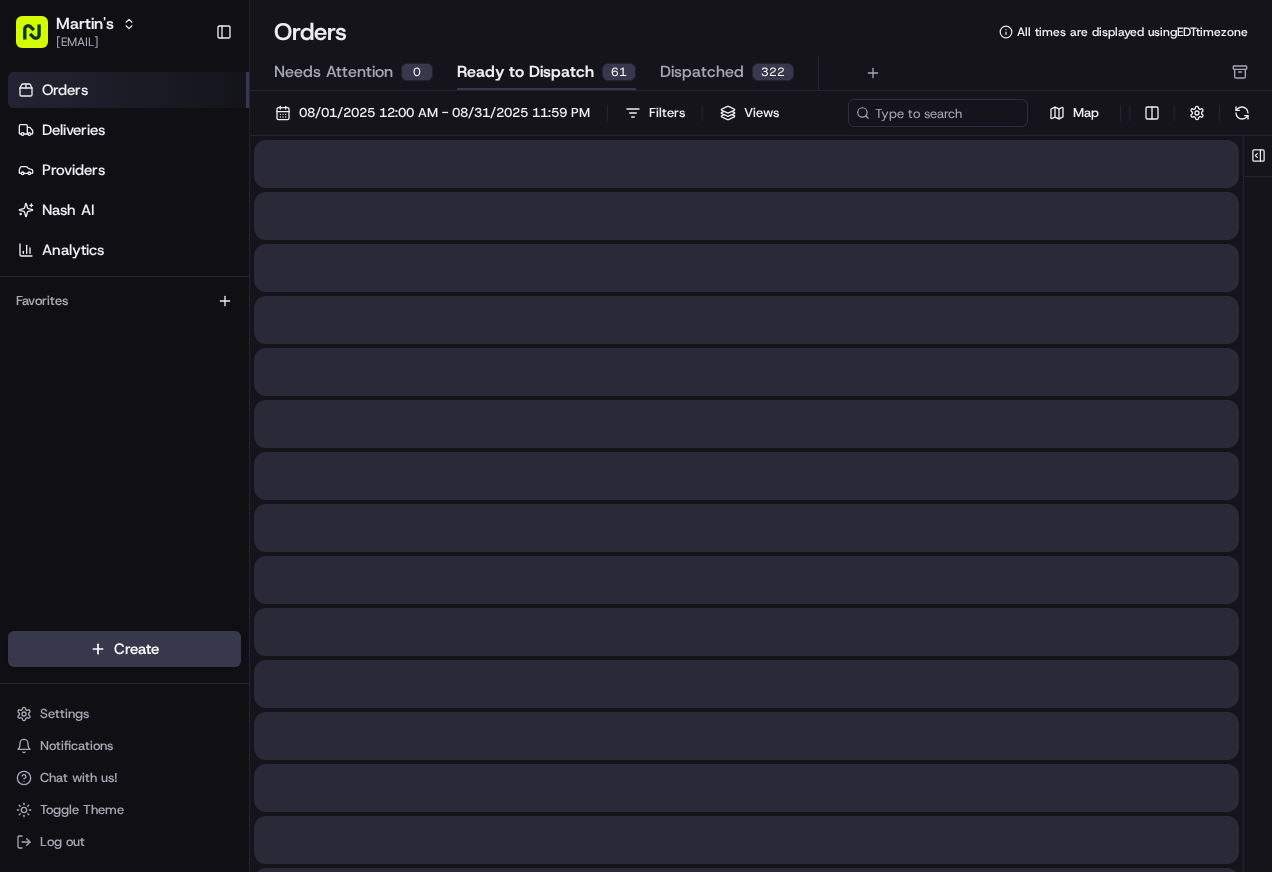 click on "Ready to Dispatch" at bounding box center [525, 72] 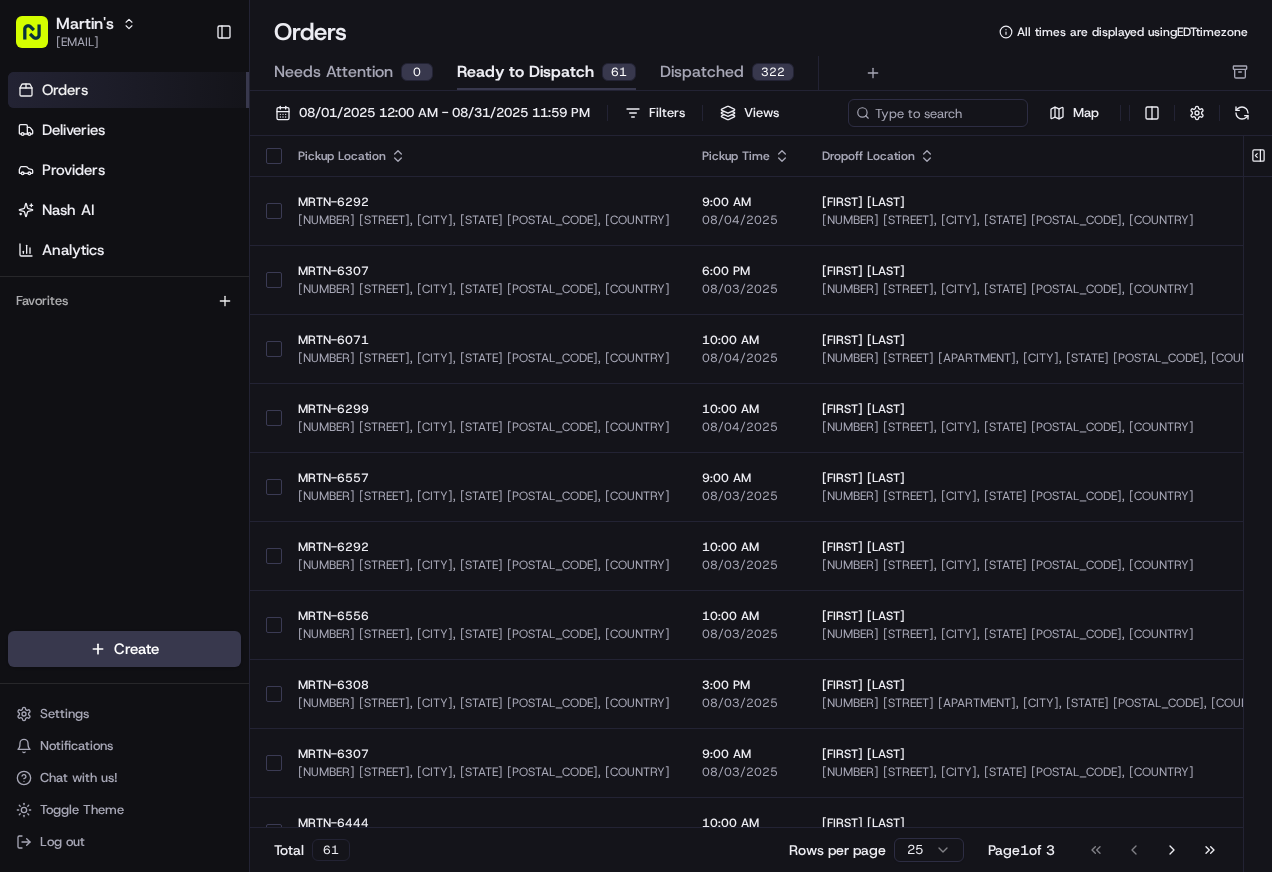 click on "Dispatched" at bounding box center (702, 72) 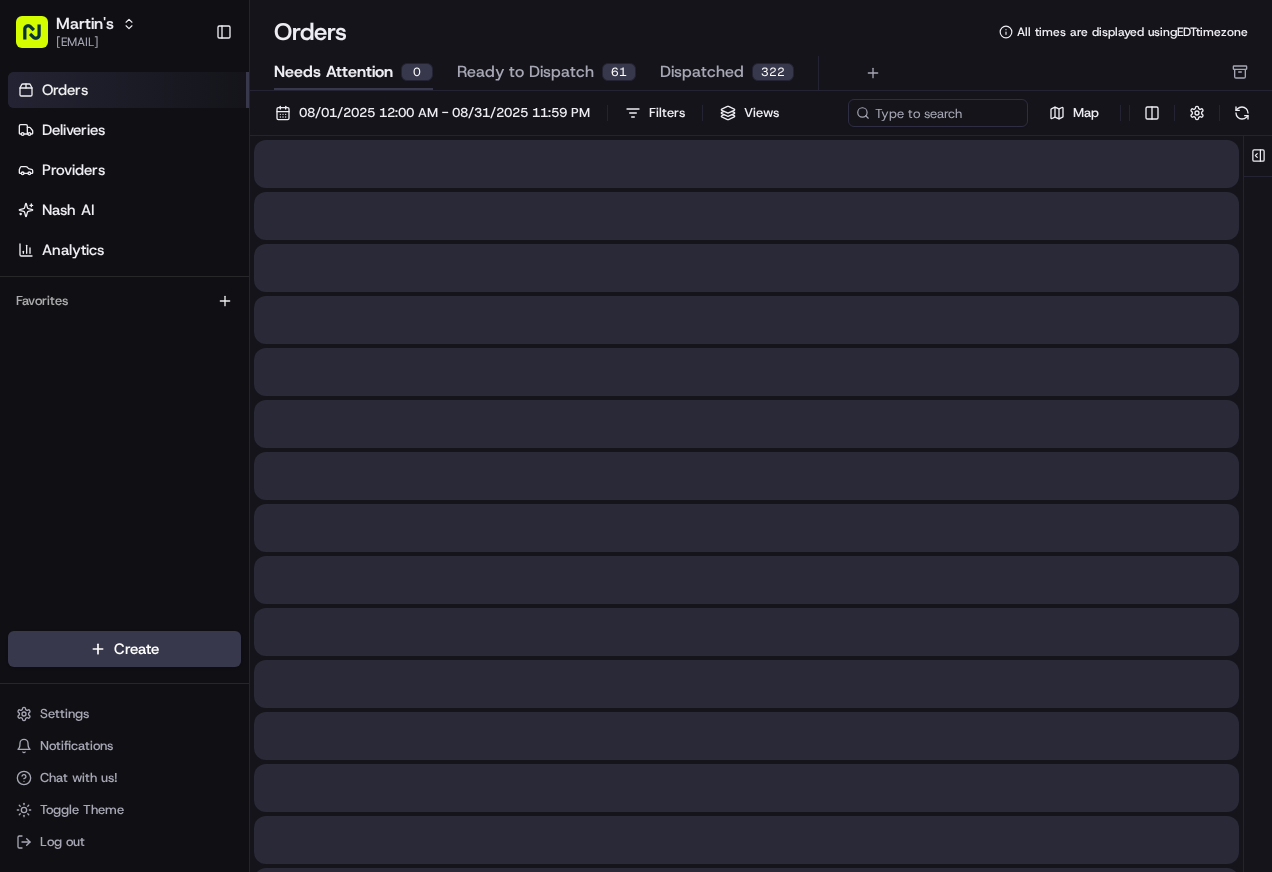 click on "Needs Attention" at bounding box center [333, 72] 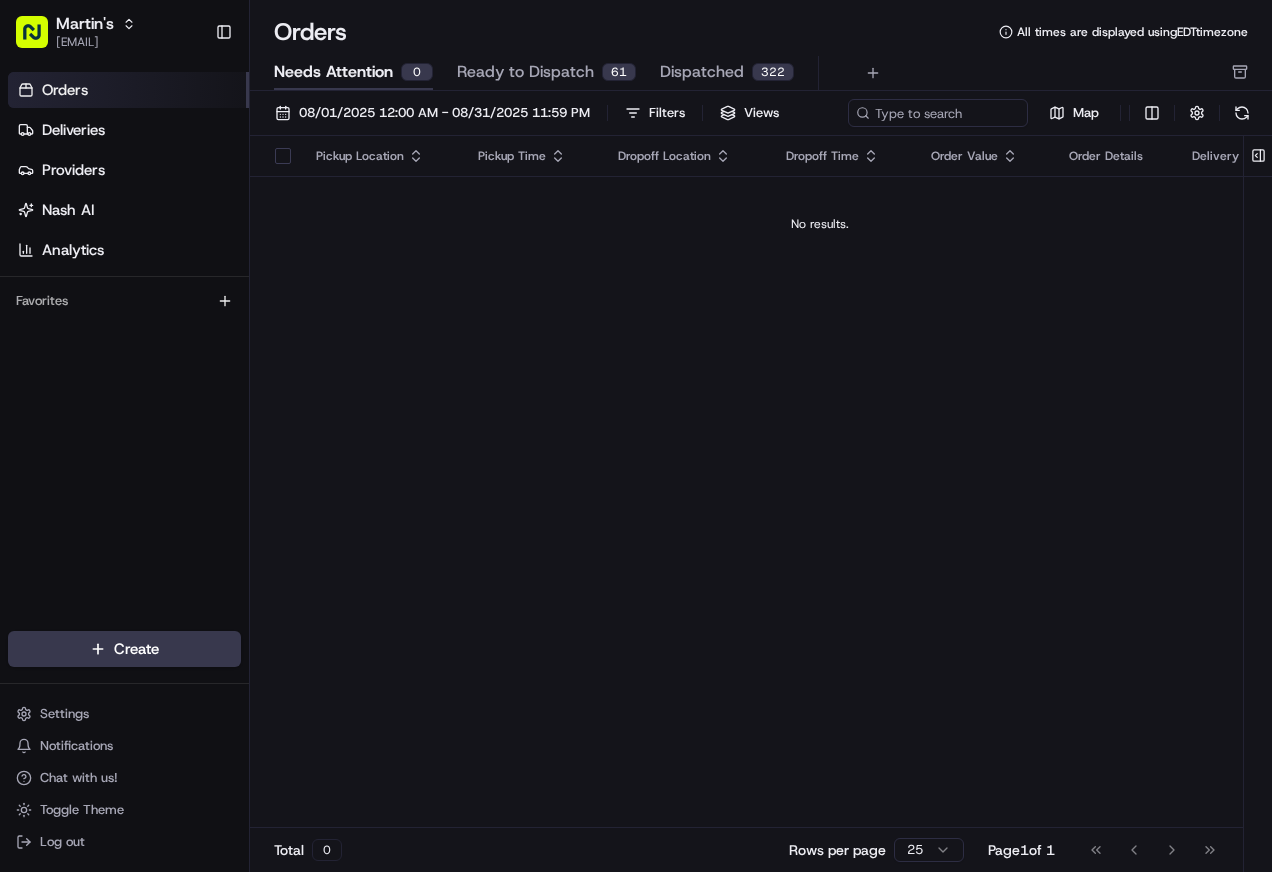 click on "Orders" at bounding box center [128, 90] 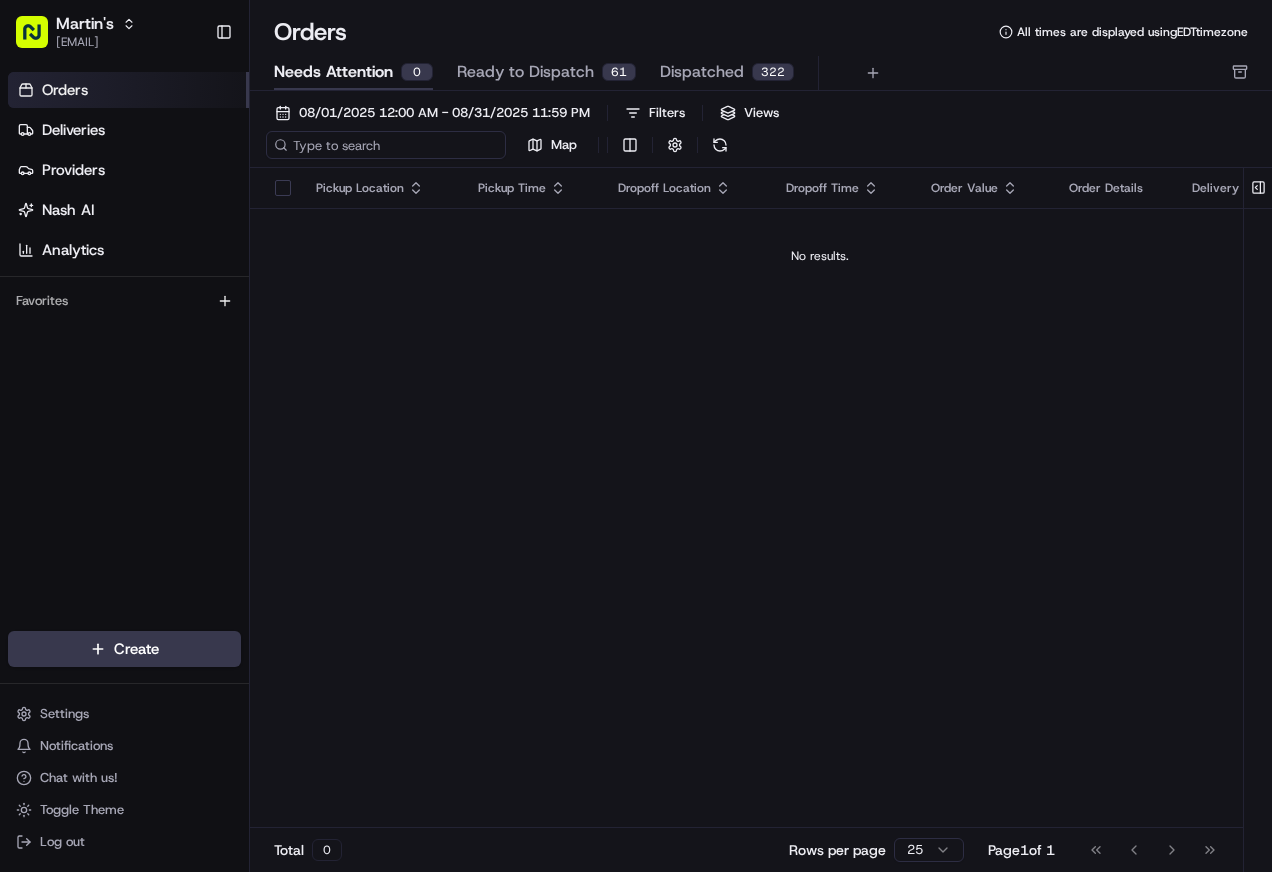 click on "[DATE] [TIME] - [DATE] [TIME] Filters Views Map" at bounding box center (761, 133) 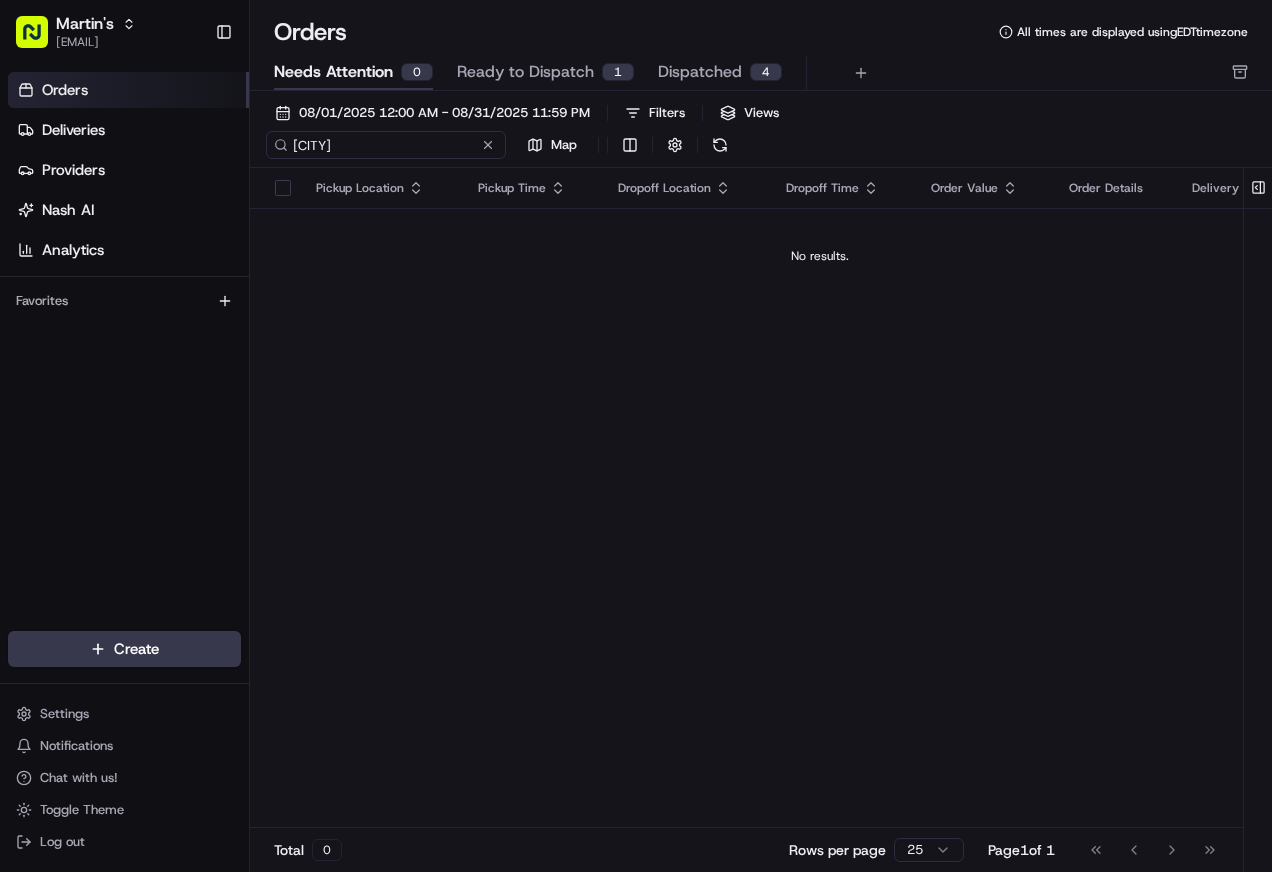 type on "c" 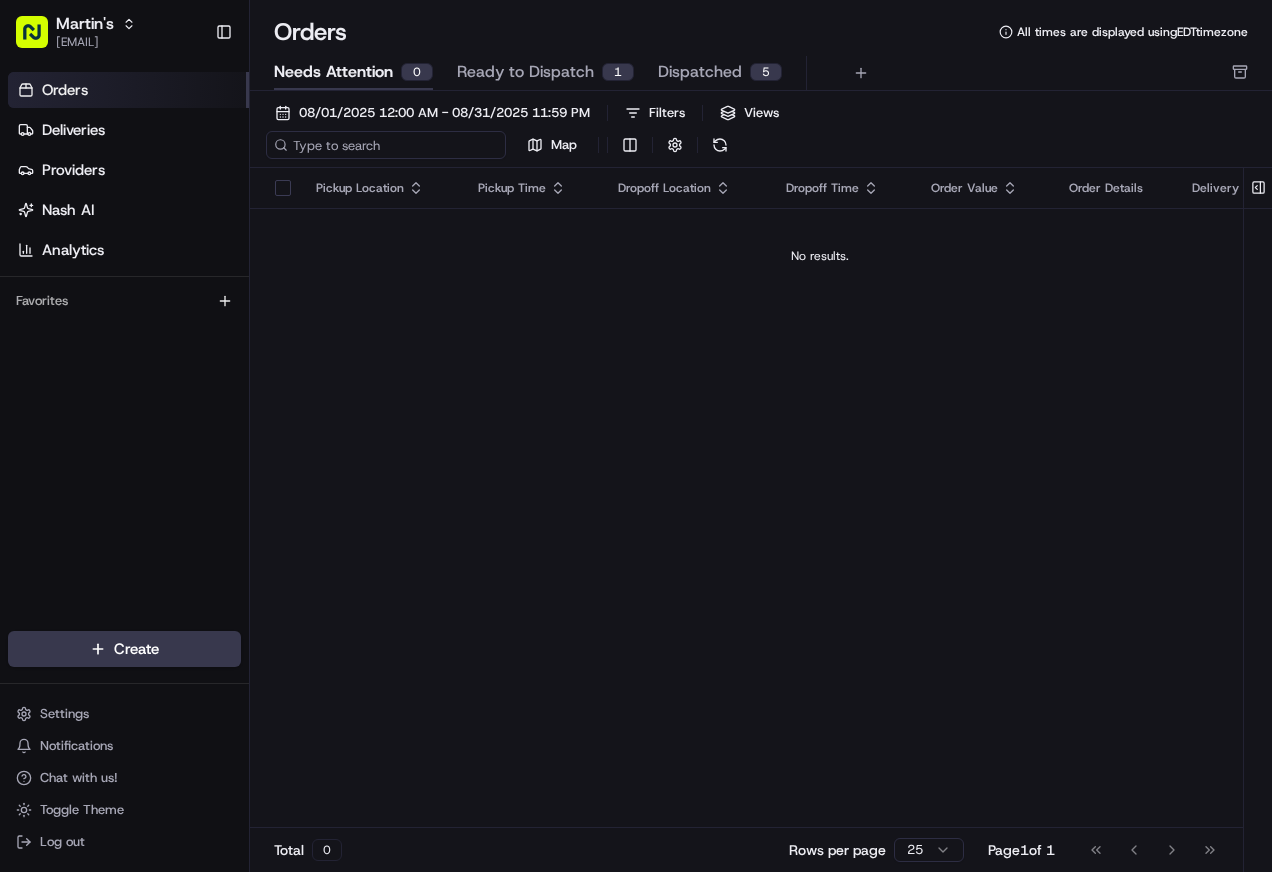 type on "[CITY]" 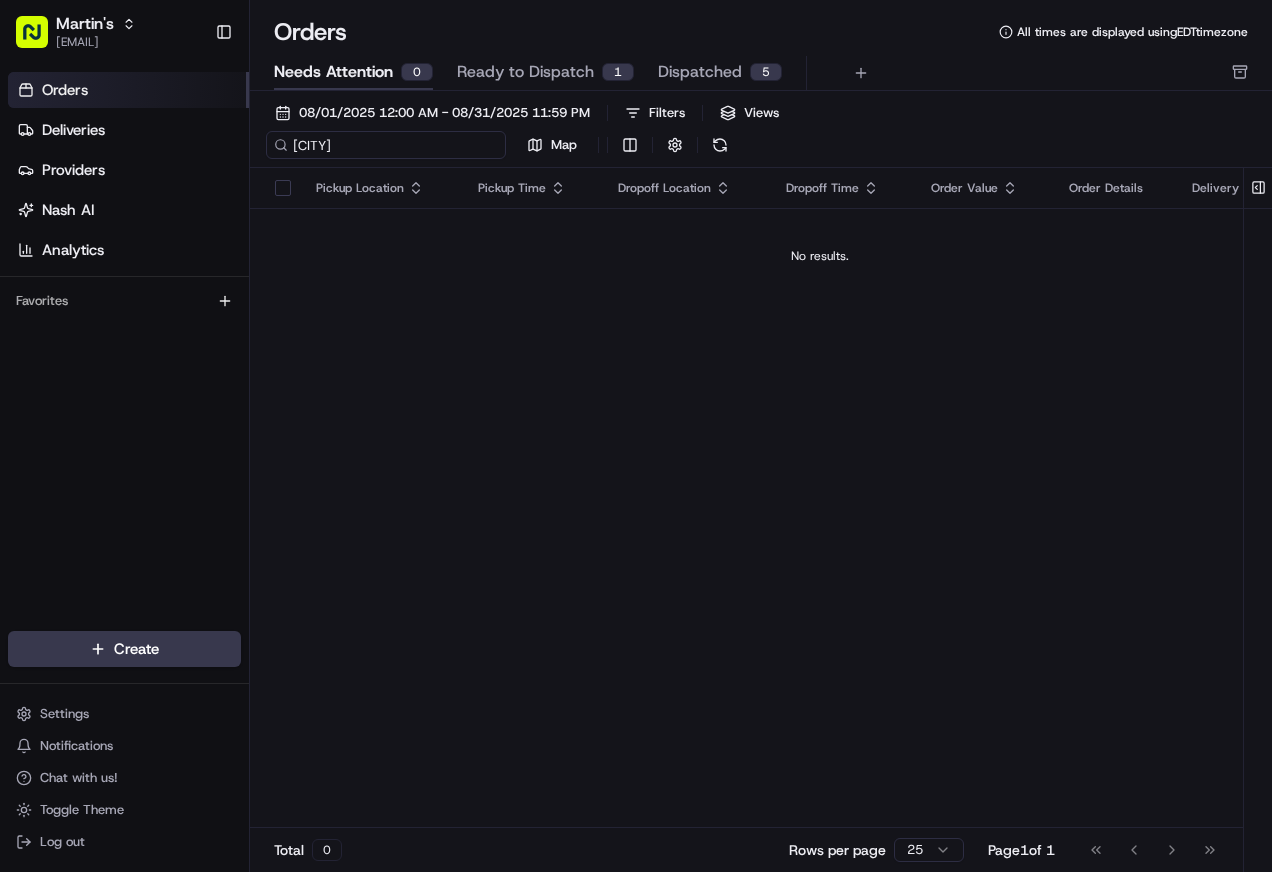 type 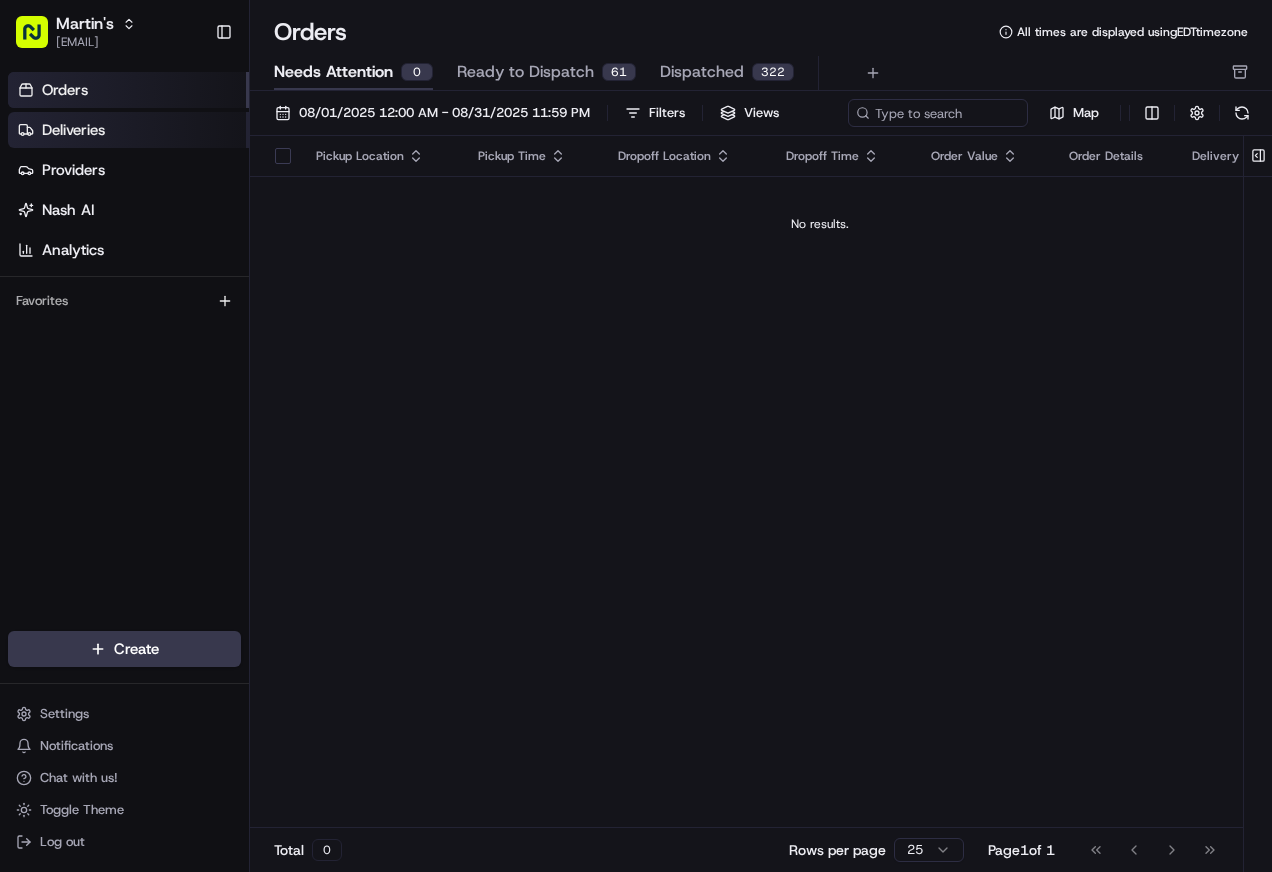 click on "Deliveries" at bounding box center [128, 130] 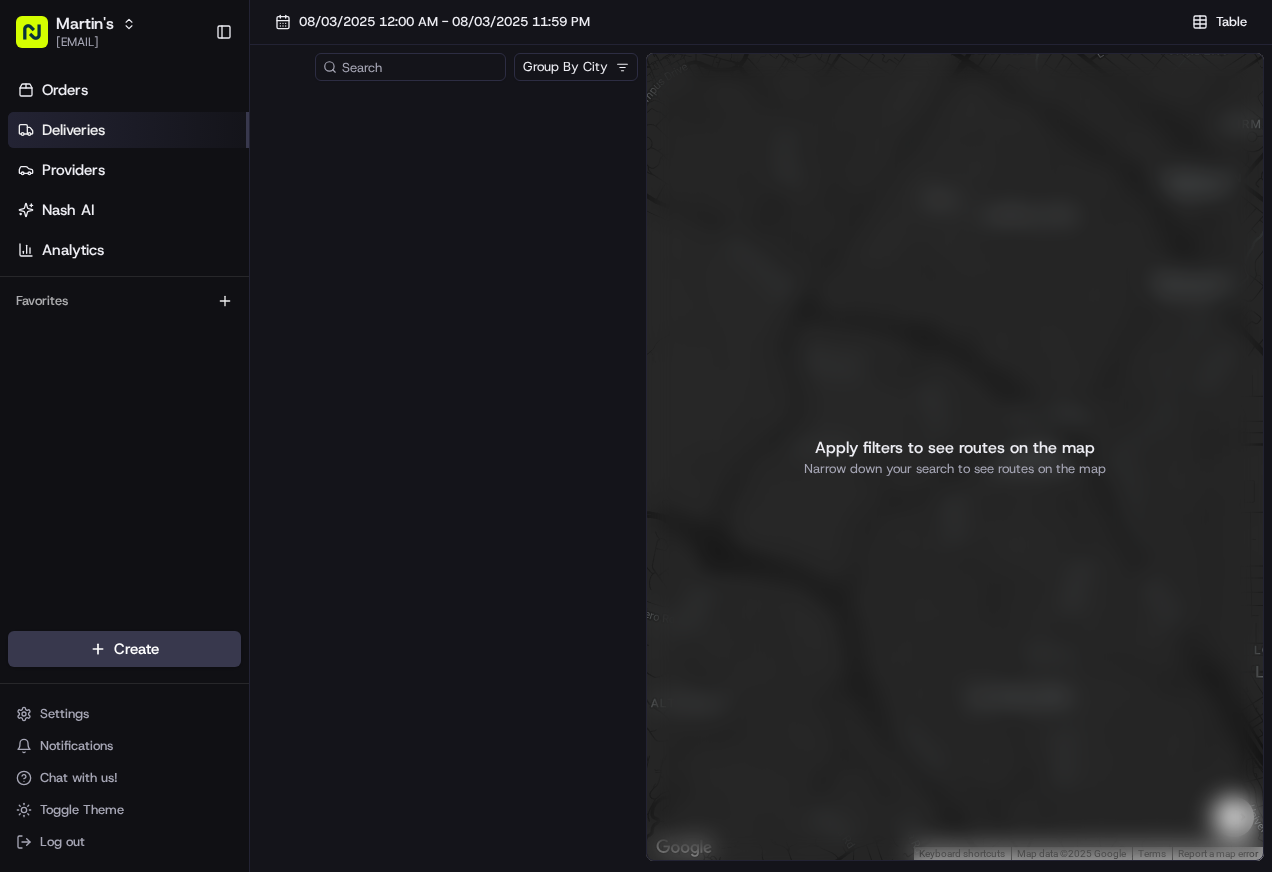 click on "Martin's [EMAIL] Toggle Sidebar Orders Deliveries Providers Nash AI Analytics Favorites Main Menu Members & Organization Organization Users Roles Preferences Customization Tracking Orchestration Automations Locations Pickup Locations Dropoff Locations Zones Shifts Delivery Windows Billing Billing Refund Requests Integrations Notification Triggers Webhooks API Keys Request Logs Create Settings Notifications Chat with us! Toggle Theme Log out [DATE] [TIME] - [DATE] [TIME] Table Group By [CITY] ← Move left → Move right ↑ Move up ↓ Move down + Zoom in - Zoom out Home Jump left by 75% End Jump right by 75% Page Up Jump up by 75% Page Down Jump down by 75% Keyboard shortcuts Map Data Map data ©2025 Google Map data ©2025 Google 500 m Click to toggle between metric and imperial units Terms Report a map error Apply filters to see routes on the map Narrow down your search to see routes on the map" at bounding box center (636, 436) 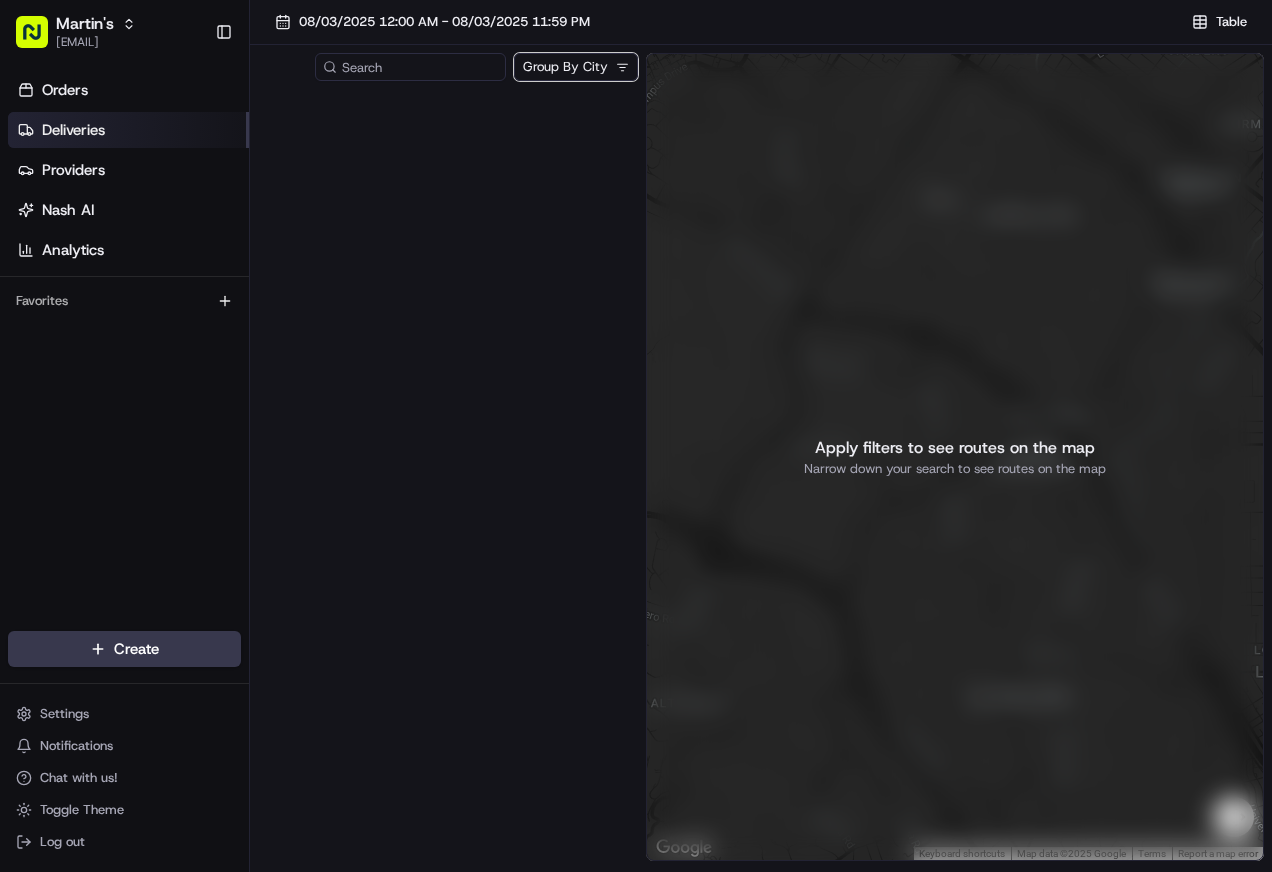 click on "Martin's [EMAIL] Toggle Sidebar Orders Deliveries Providers Nash AI Analytics Favorites Main Menu Members & Organization Organization Users Roles Preferences Customization Tracking Orchestration Automations Locations Pickup Locations Dropoff Locations Zones Shifts Delivery Windows Billing Billing Refund Requests Integrations Notification Triggers Webhooks API Keys Request Logs Create Settings Notifications Chat with us! Toggle Theme Log out [DATE] [TIME] - [DATE] [TIME] Table Group By [CITY] ← Move left → Move right ↑ Move up ↓ Move down + Zoom in - Zoom out Home Jump left by 75% End Jump right by 75% Page Up Jump up by 75% Page Down Jump down by 75% Keyboard shortcuts Map Data Map data ©2025 Google Map data ©2025 Google 500 m Click to toggle between metric and imperial units Terms Report a map error Apply filters to see routes on the map Narrow down your search to see routes on the map" at bounding box center [636, 436] 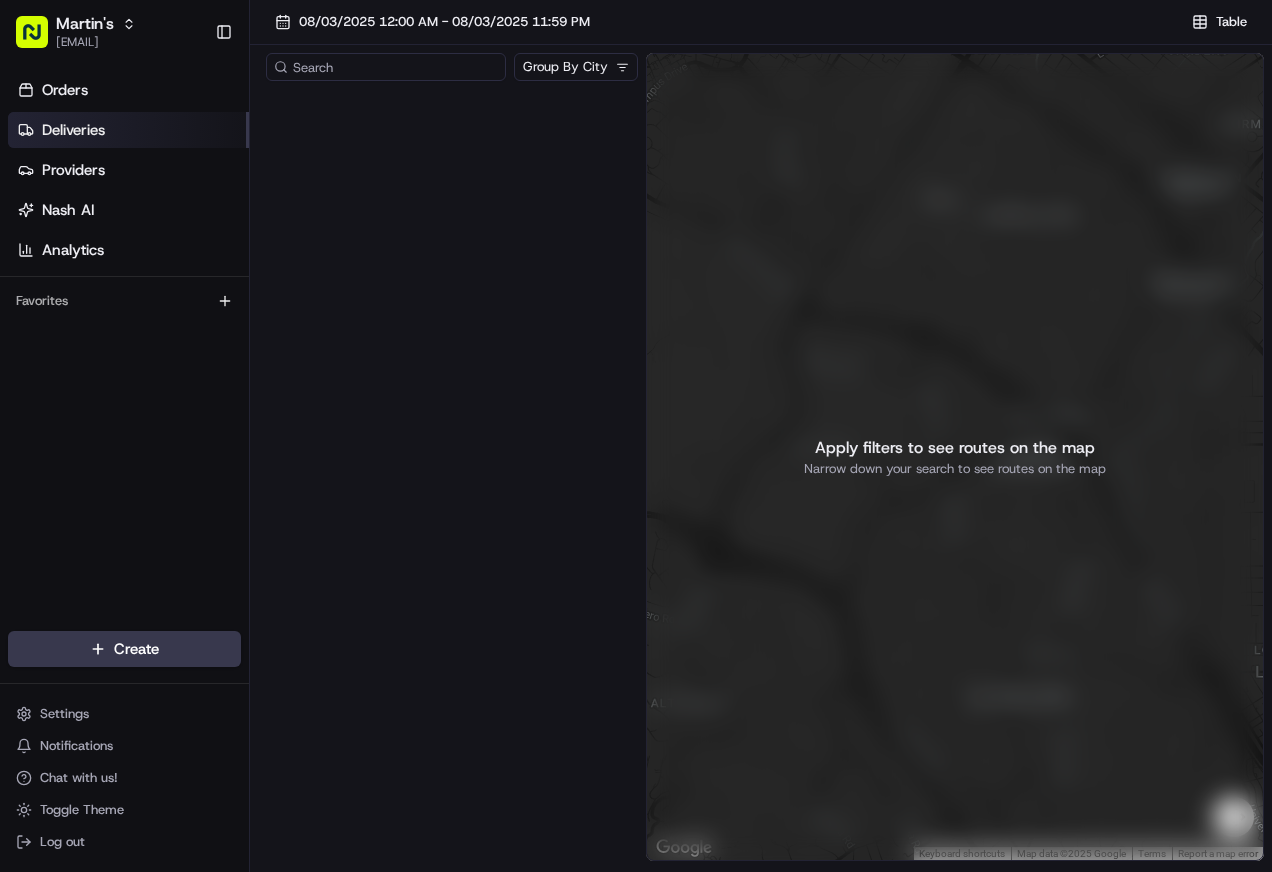 click at bounding box center [386, 67] 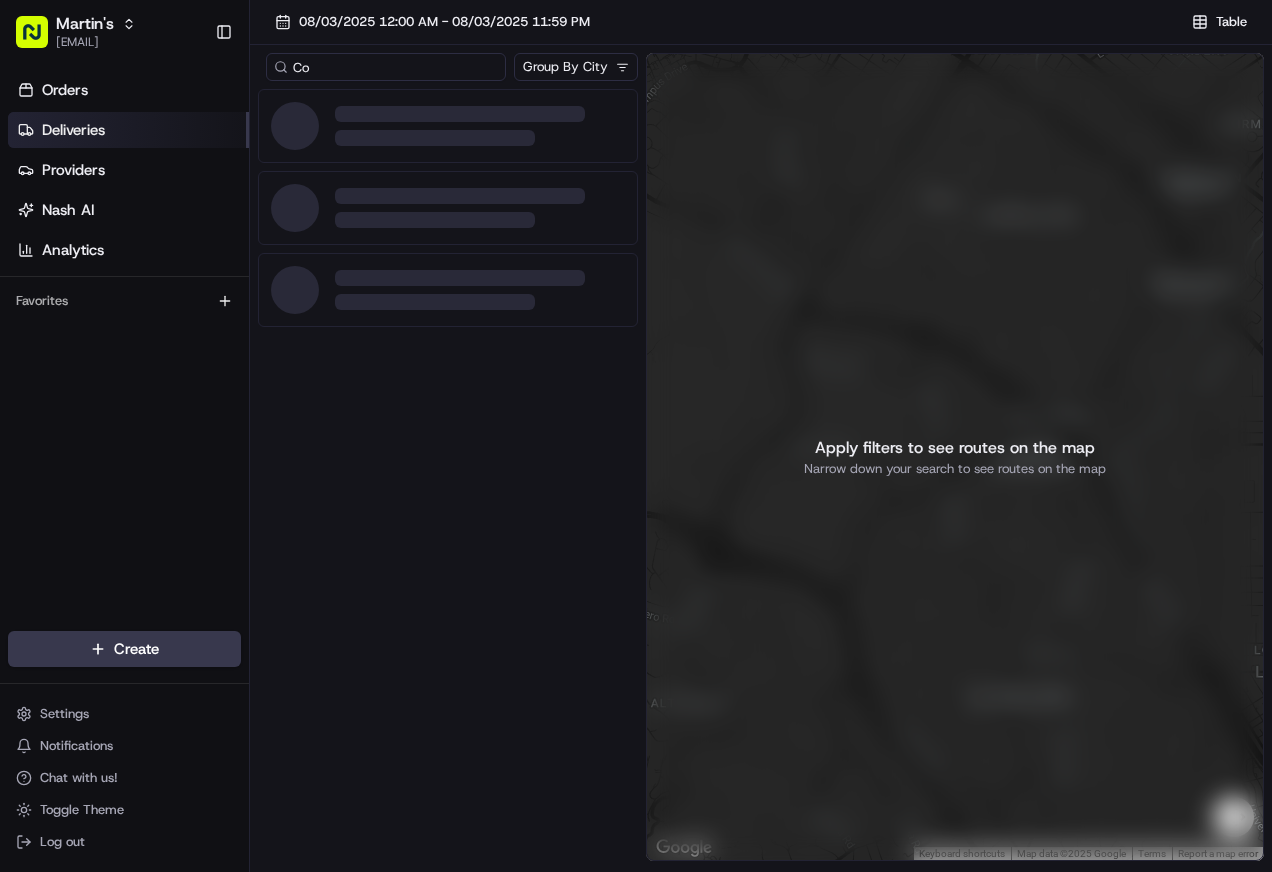type on "C" 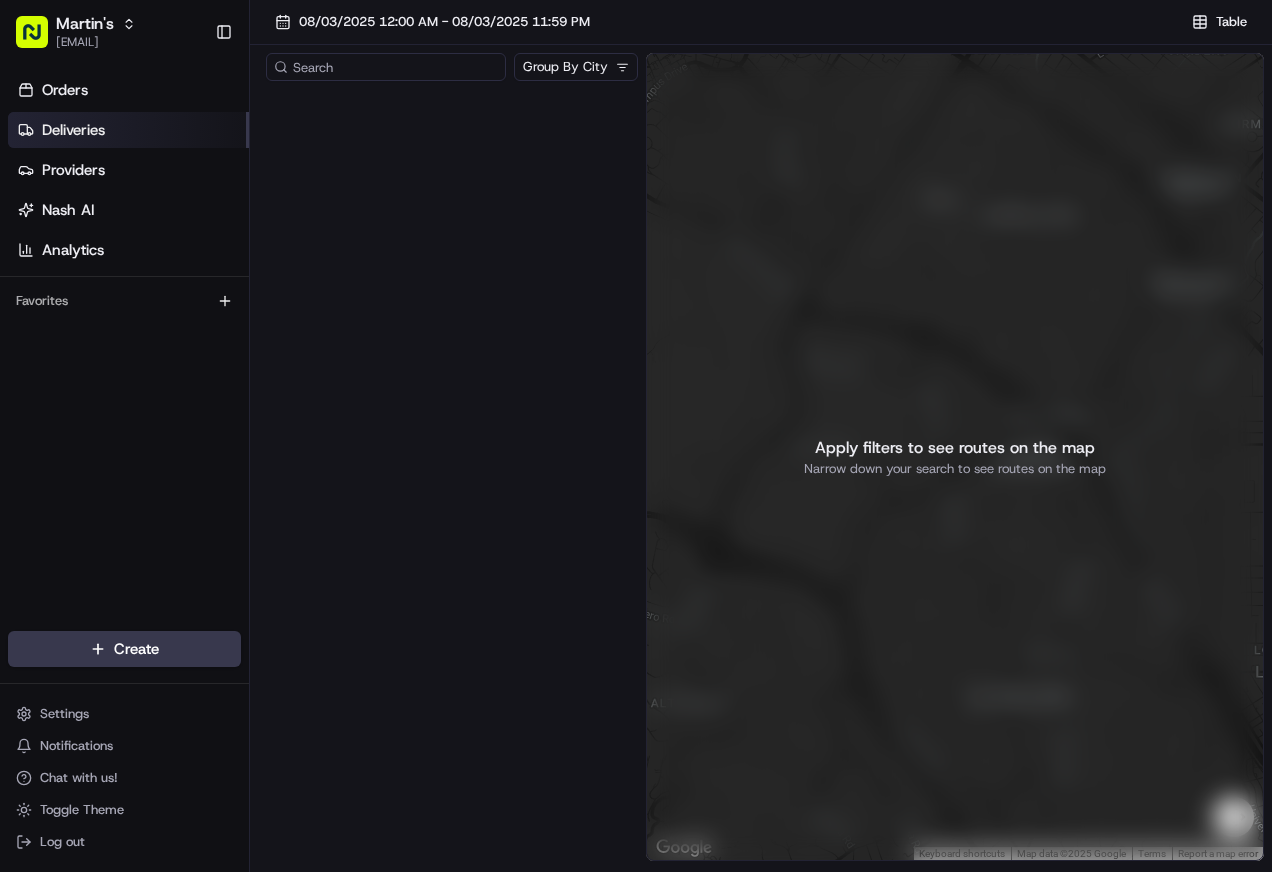 type on "C" 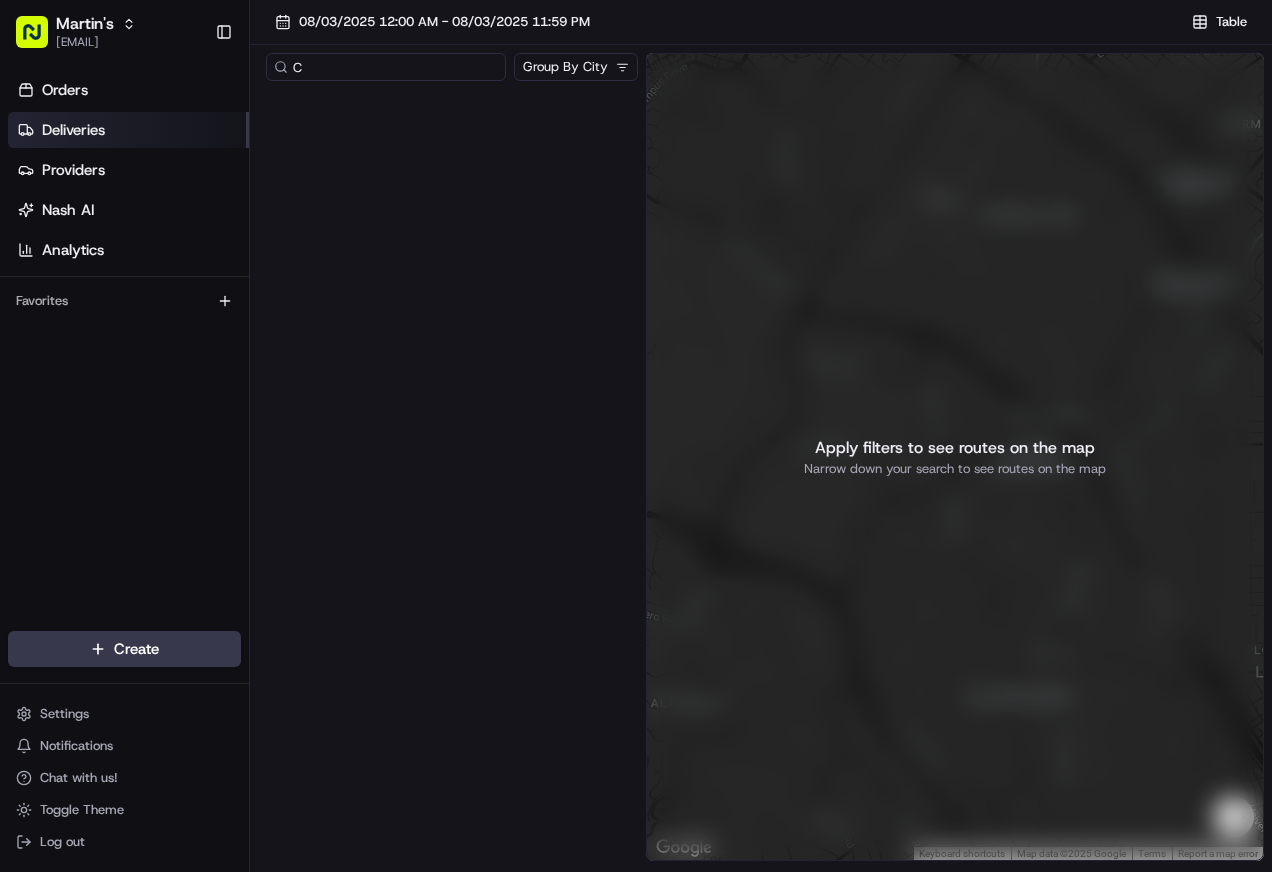 type 